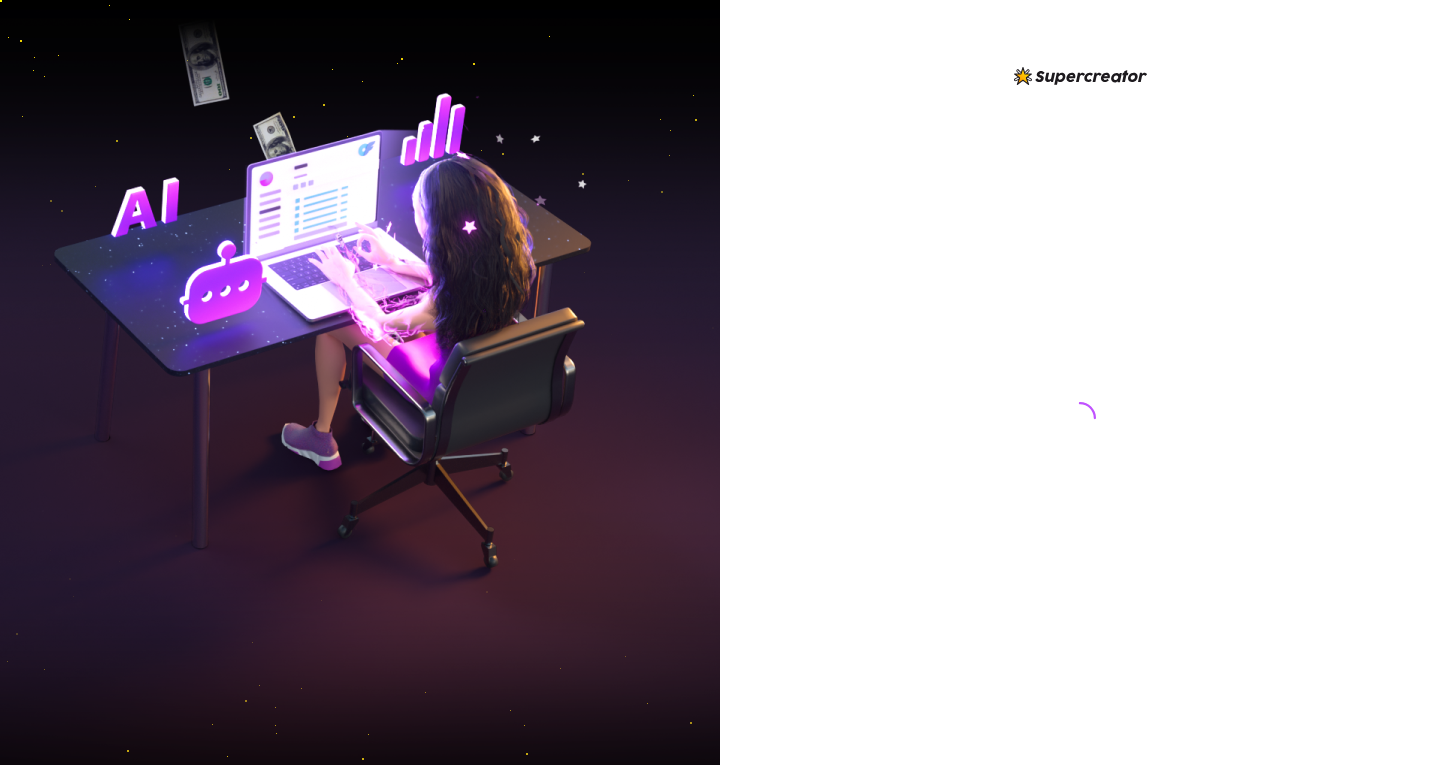scroll, scrollTop: 0, scrollLeft: 0, axis: both 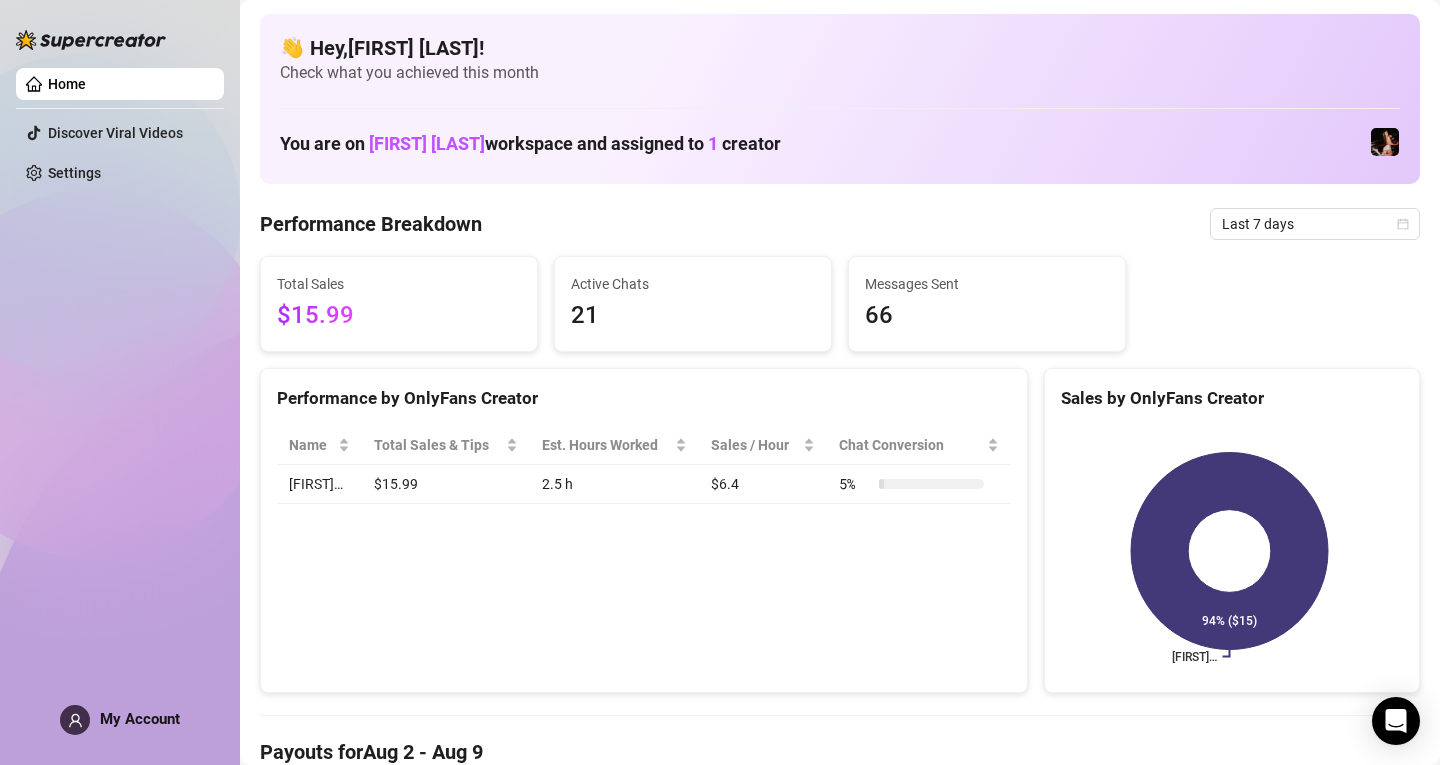click on "You are on [FIRST] [LAST] workspace and assigned to 1 creator" at bounding box center [840, 142] 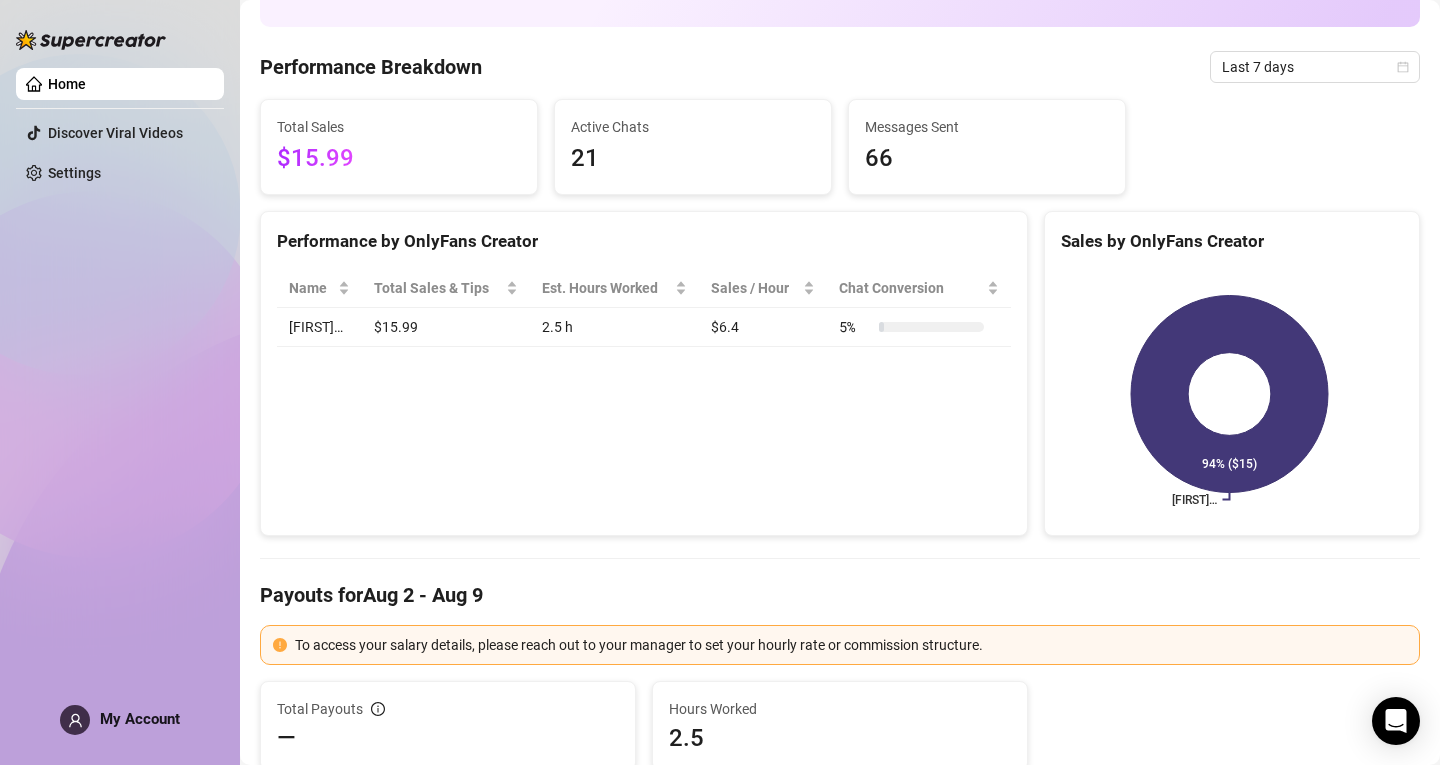 scroll, scrollTop: 0, scrollLeft: 0, axis: both 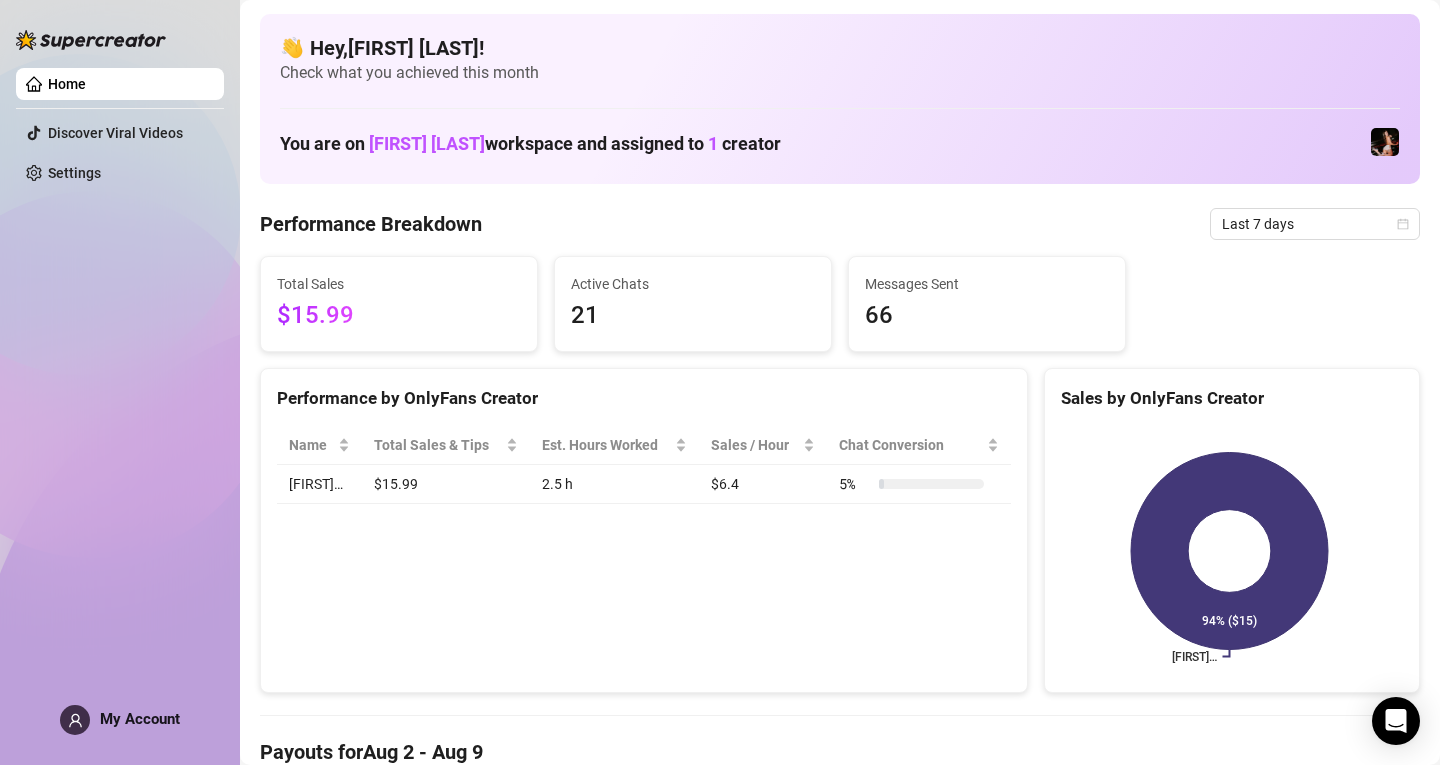 click on "👋 Hey, [PERSON] ! Check what you achieved this month You are on [FIRST] [LAST] workspace and assigned to 1 creator" at bounding box center (840, 99) 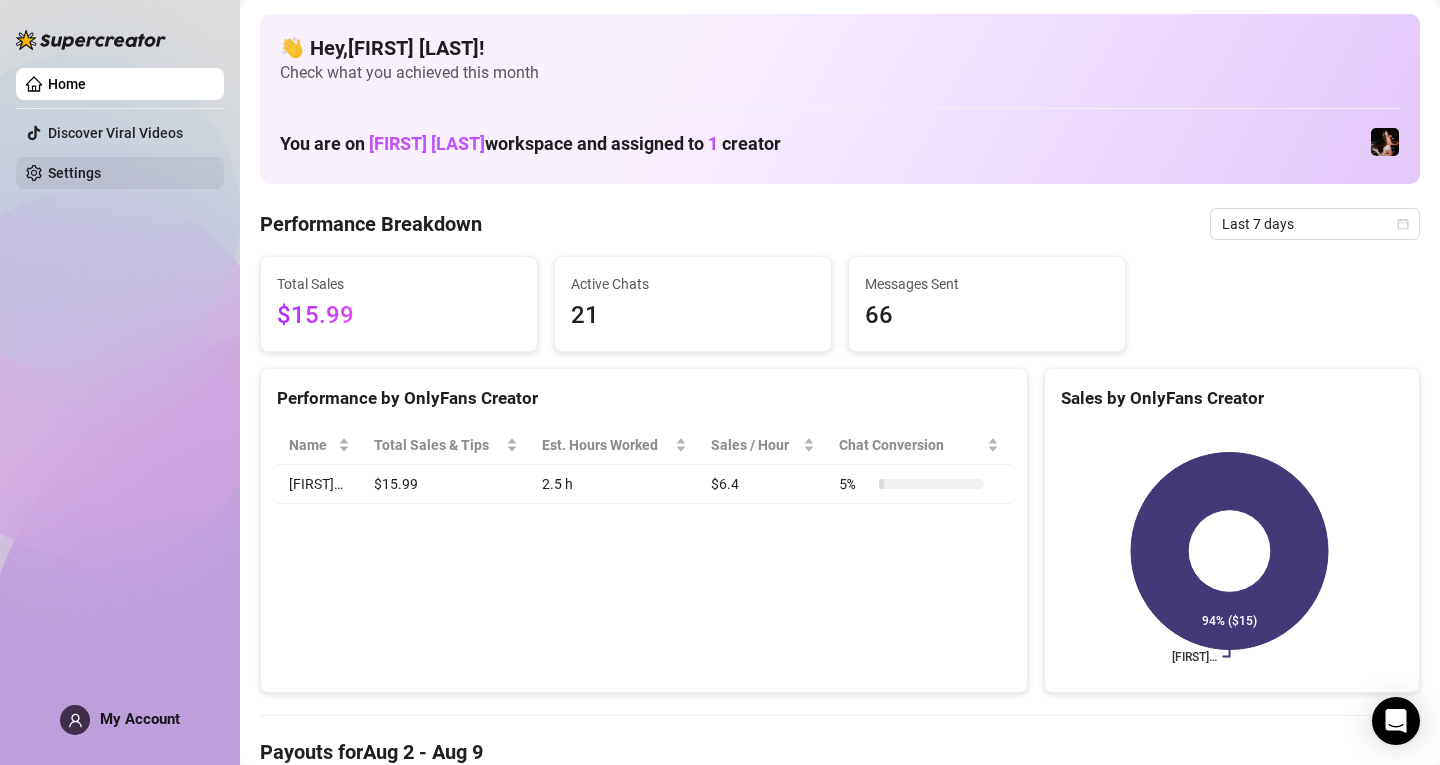 click on "Settings" at bounding box center (74, 173) 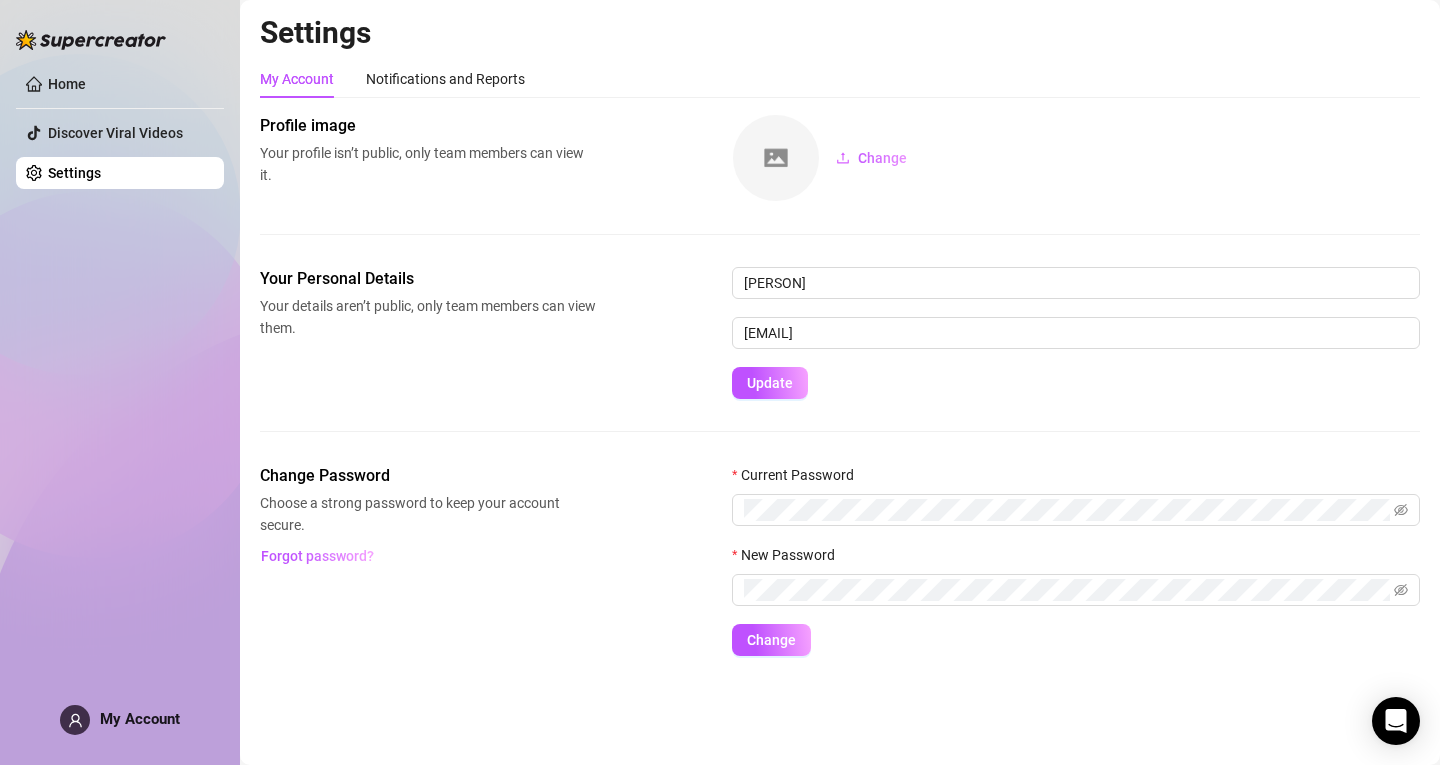 click on "My Account" at bounding box center [140, 719] 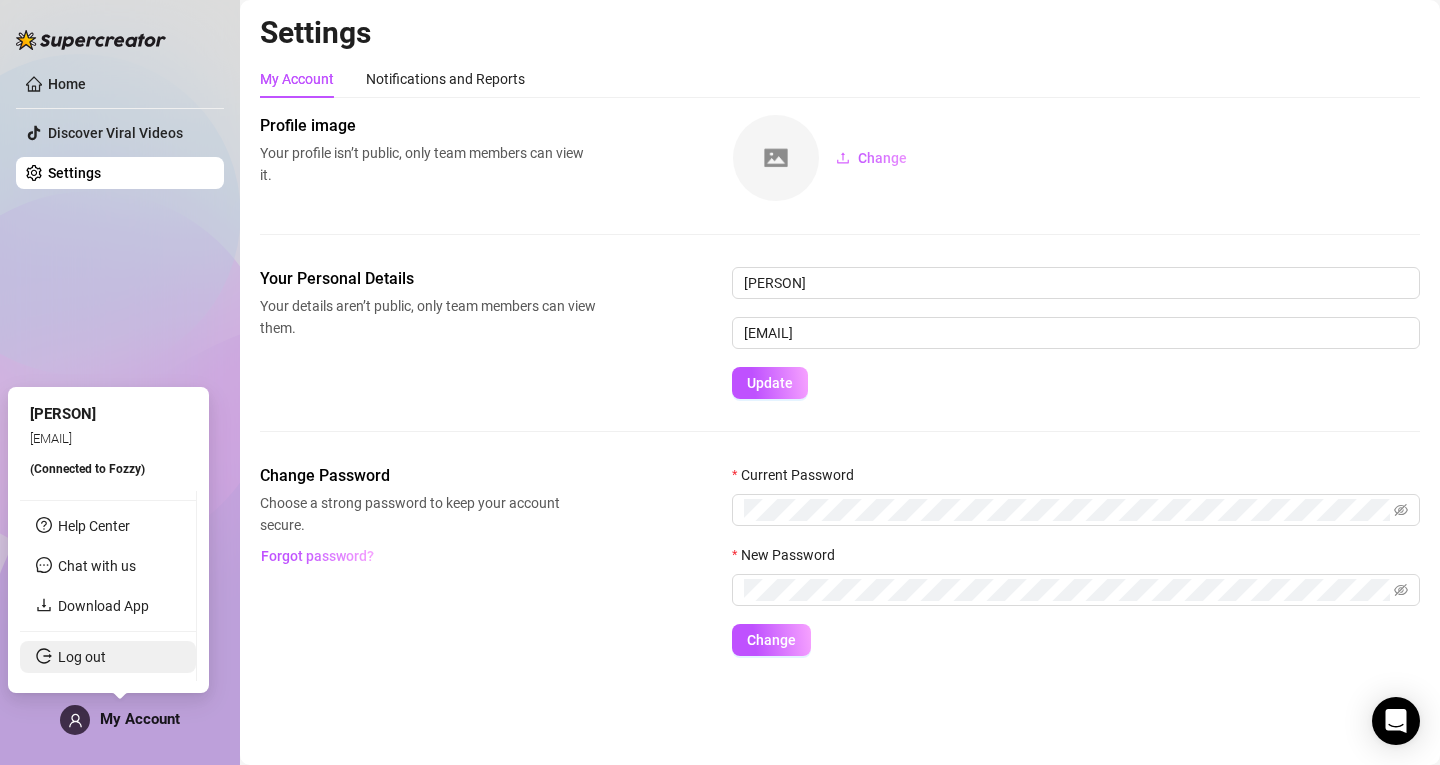 click on "Log out" at bounding box center [82, 657] 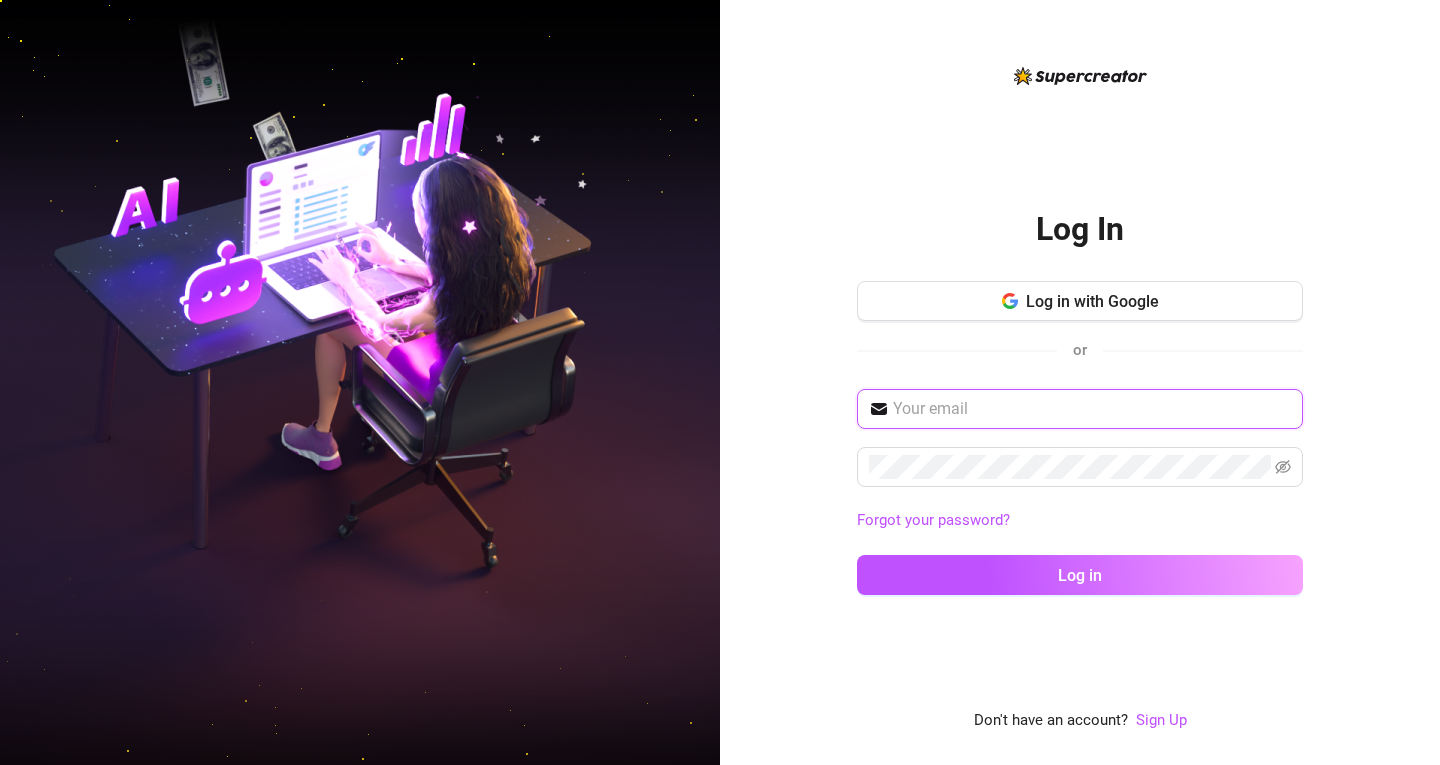 type on "[EMAIL]" 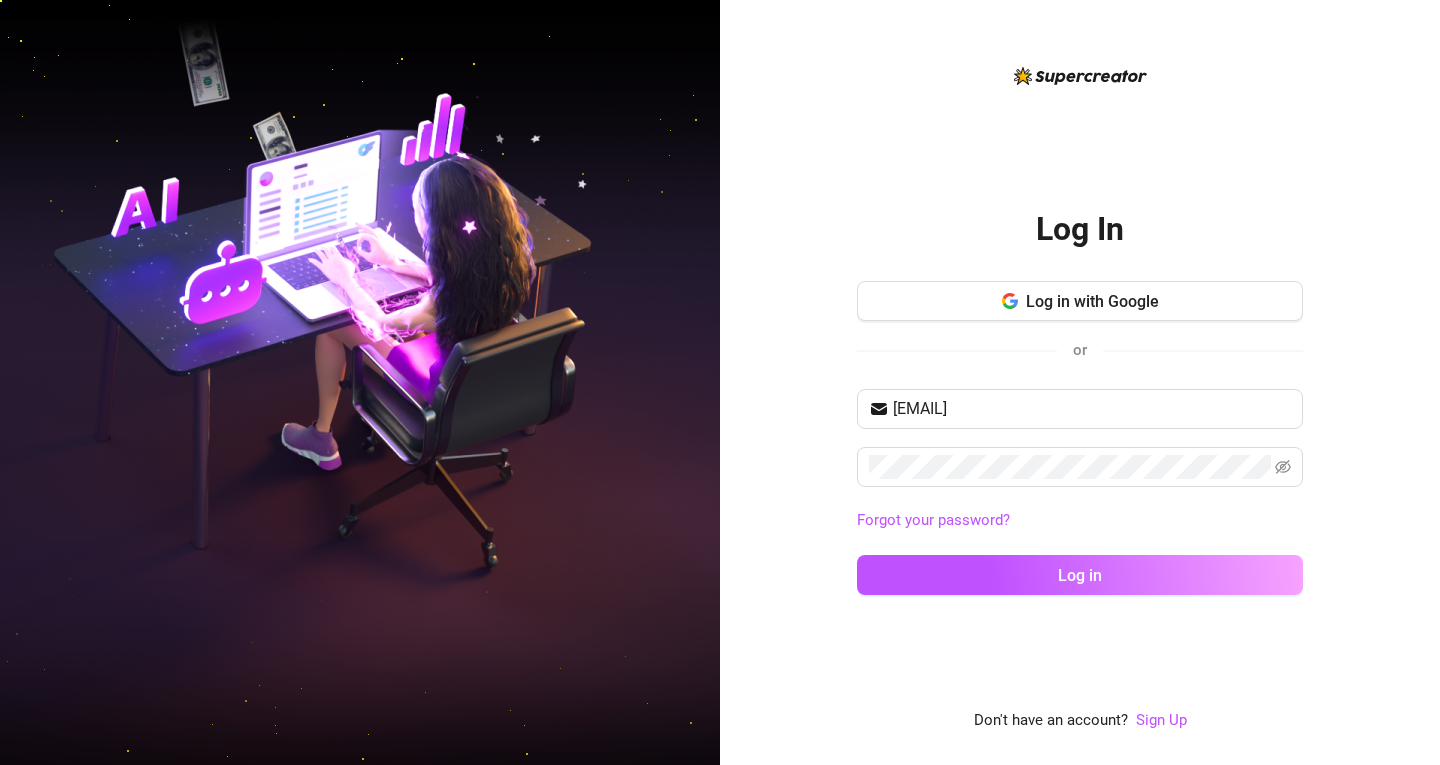 click on "[EMAIL] Forgot your password? Log in" at bounding box center [1080, 501] 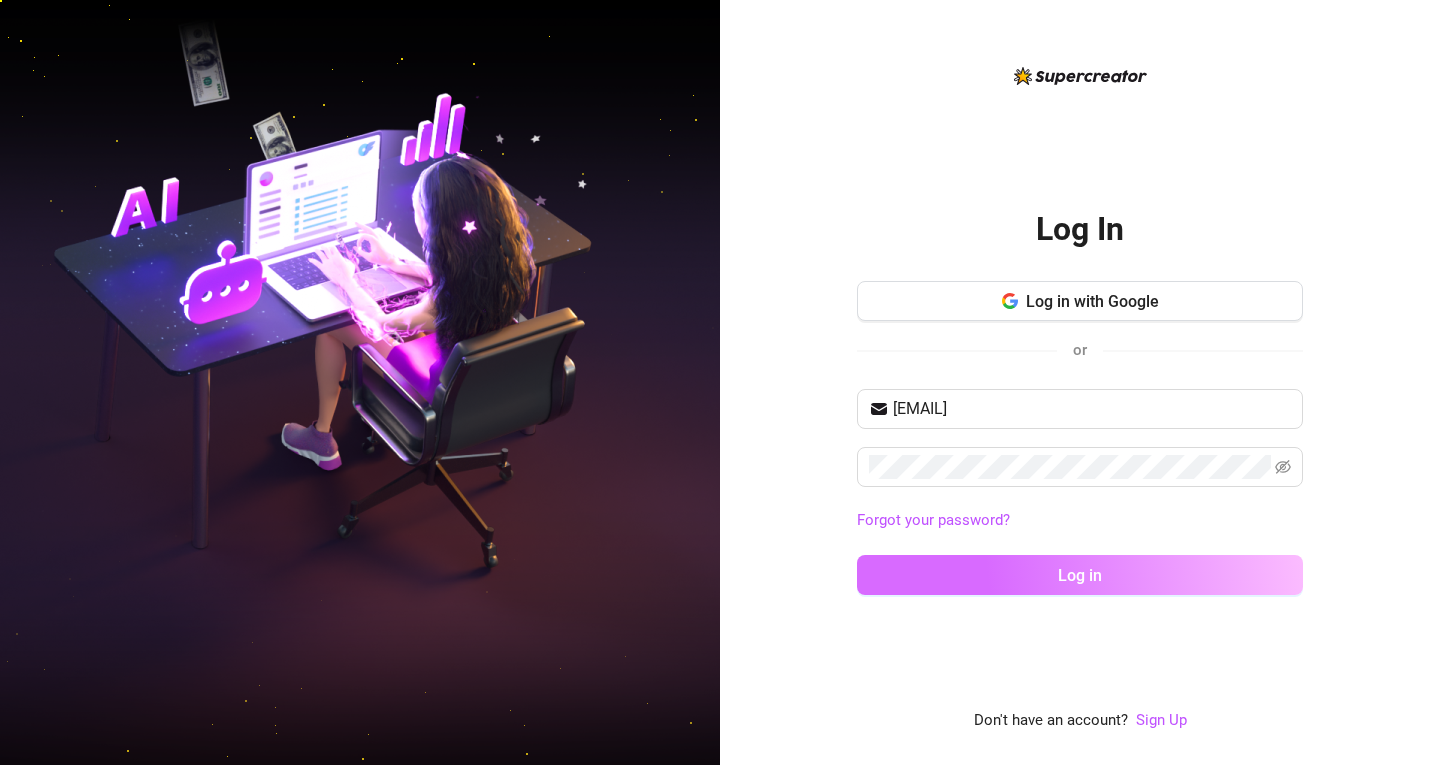 click on "Log in" at bounding box center (1080, 575) 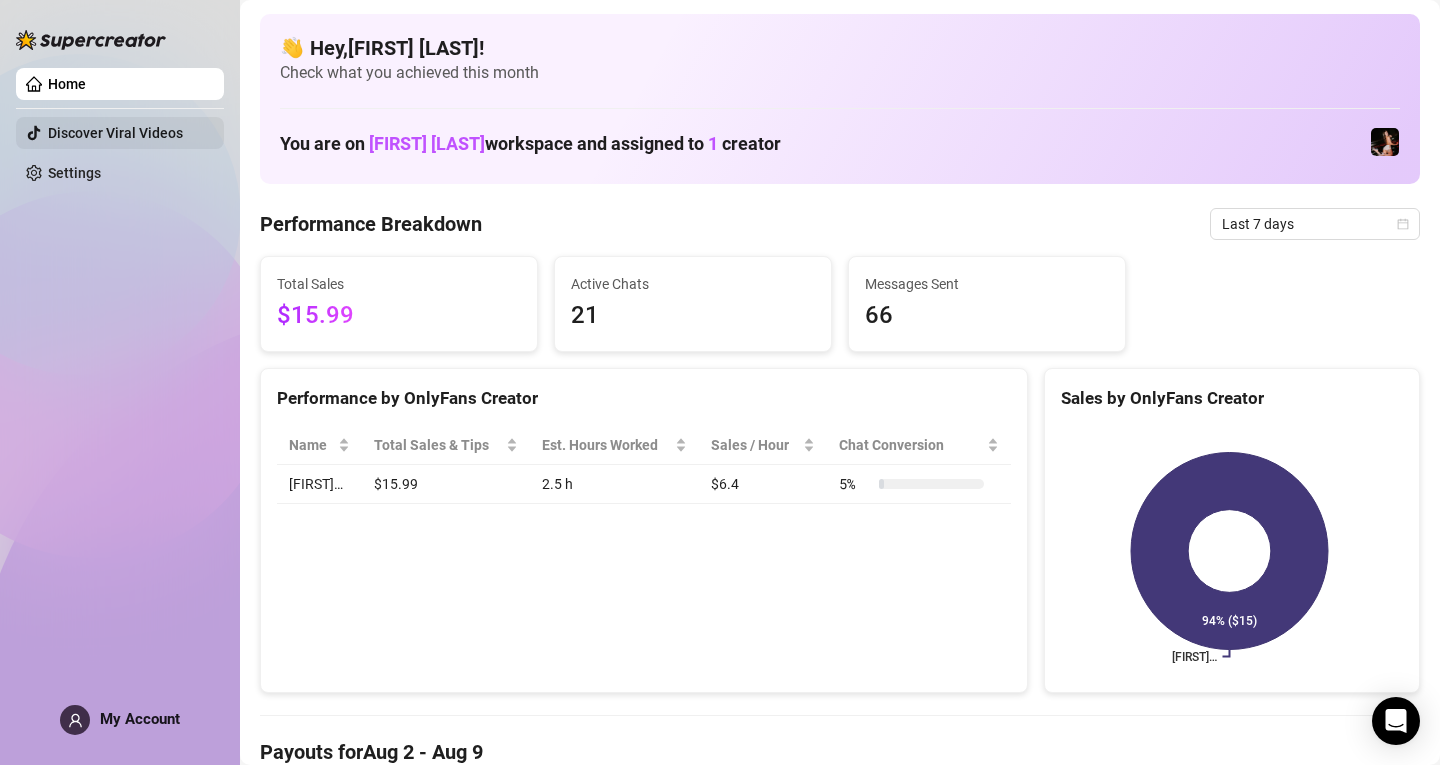 click on "Discover Viral Videos" at bounding box center [115, 133] 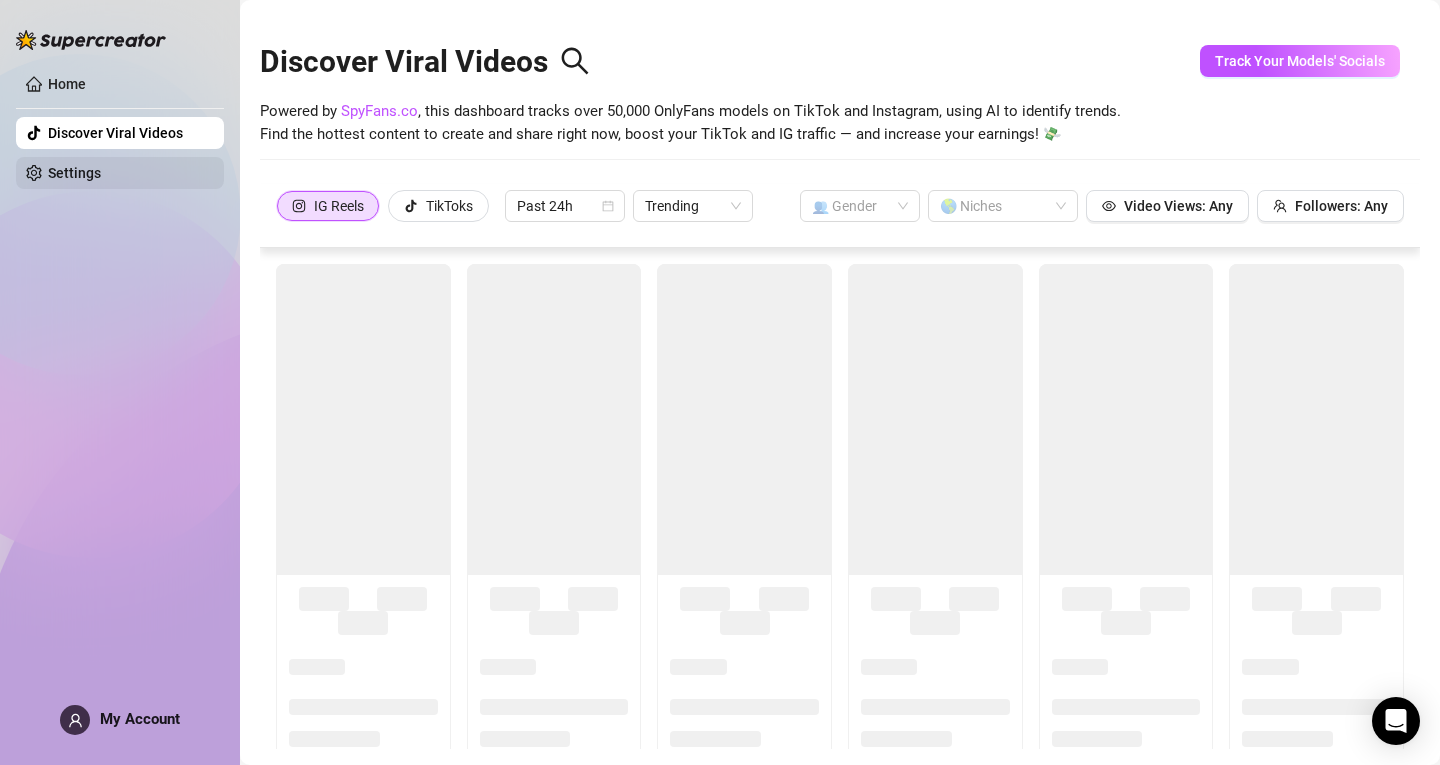 click on "Settings" at bounding box center [74, 173] 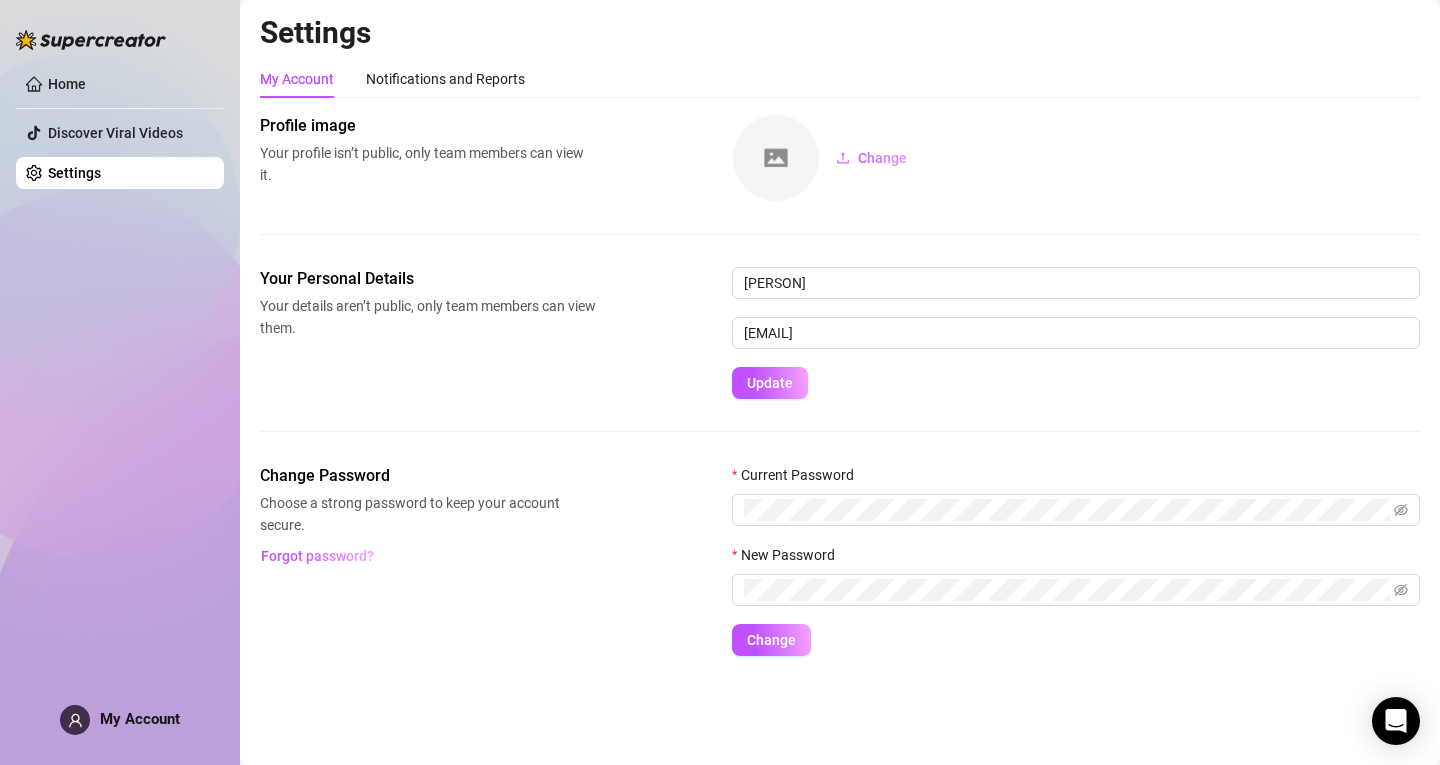 click at bounding box center (91, 40) 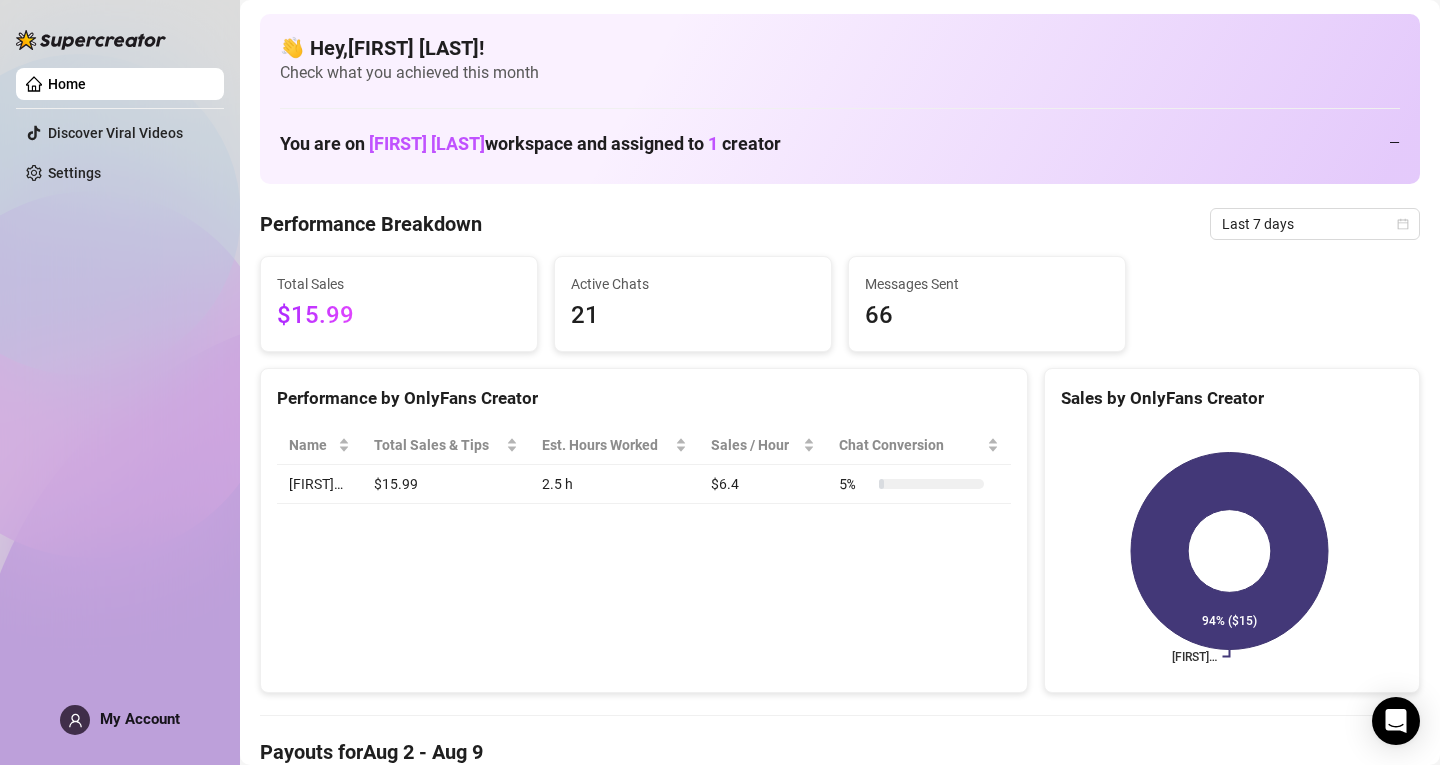 click at bounding box center [91, 30] 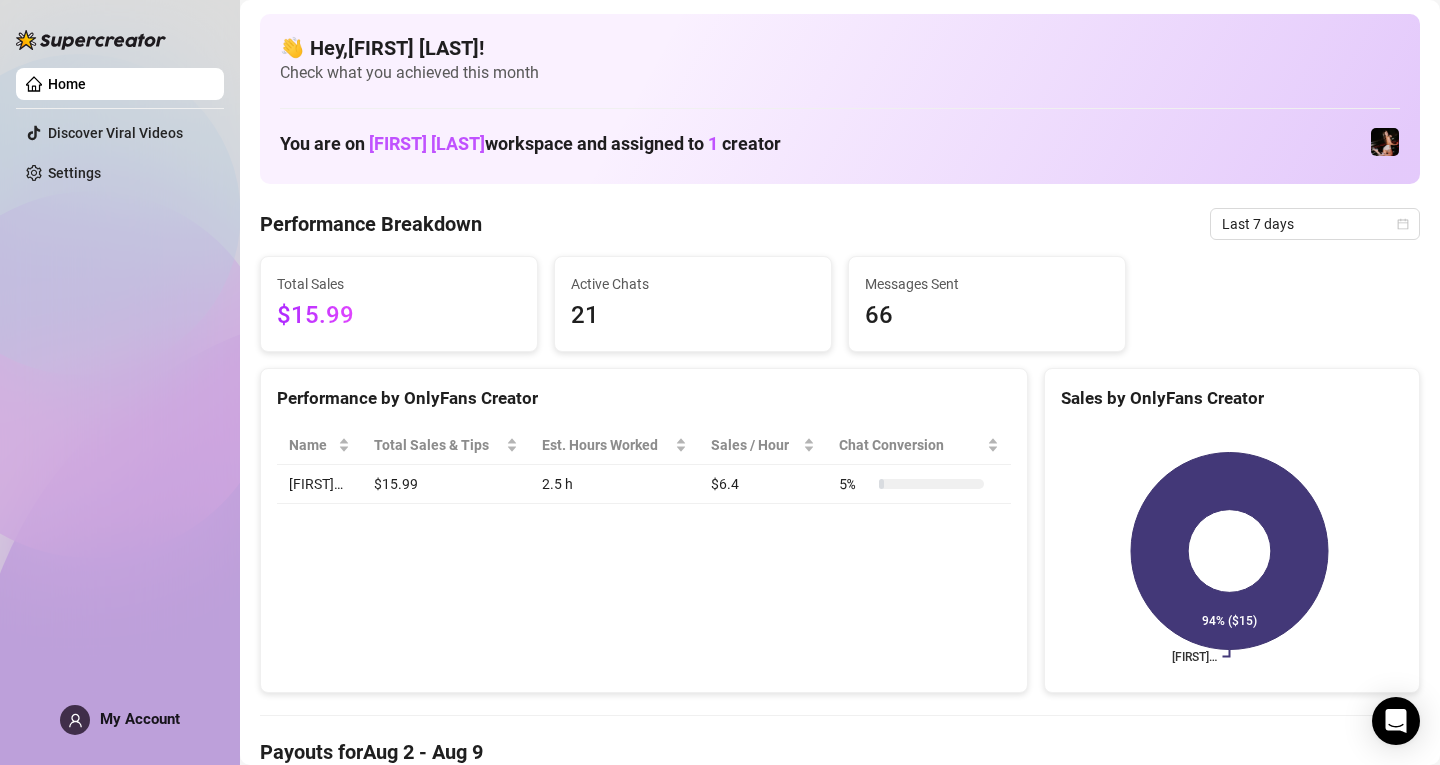 click at bounding box center [91, 30] 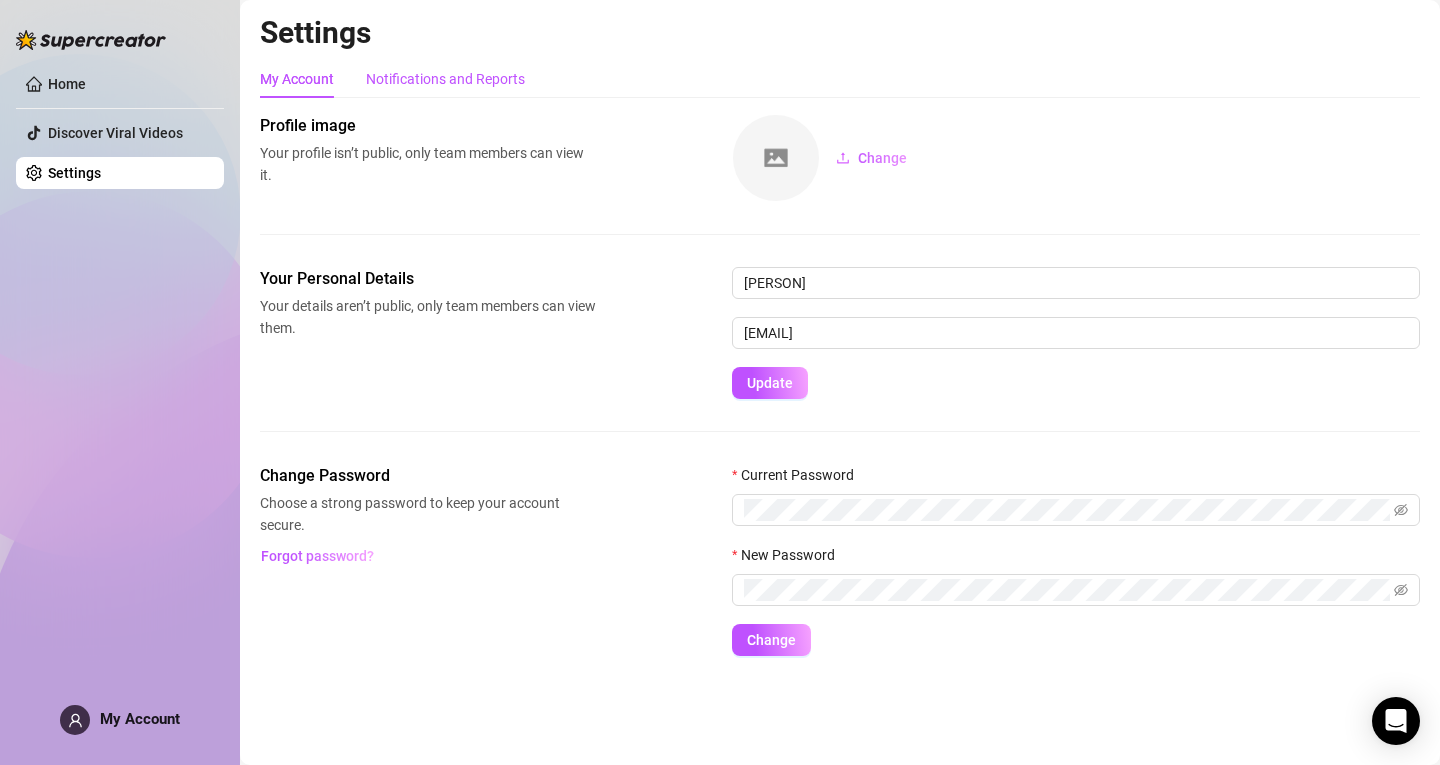 click on "Notifications and Reports" at bounding box center (445, 79) 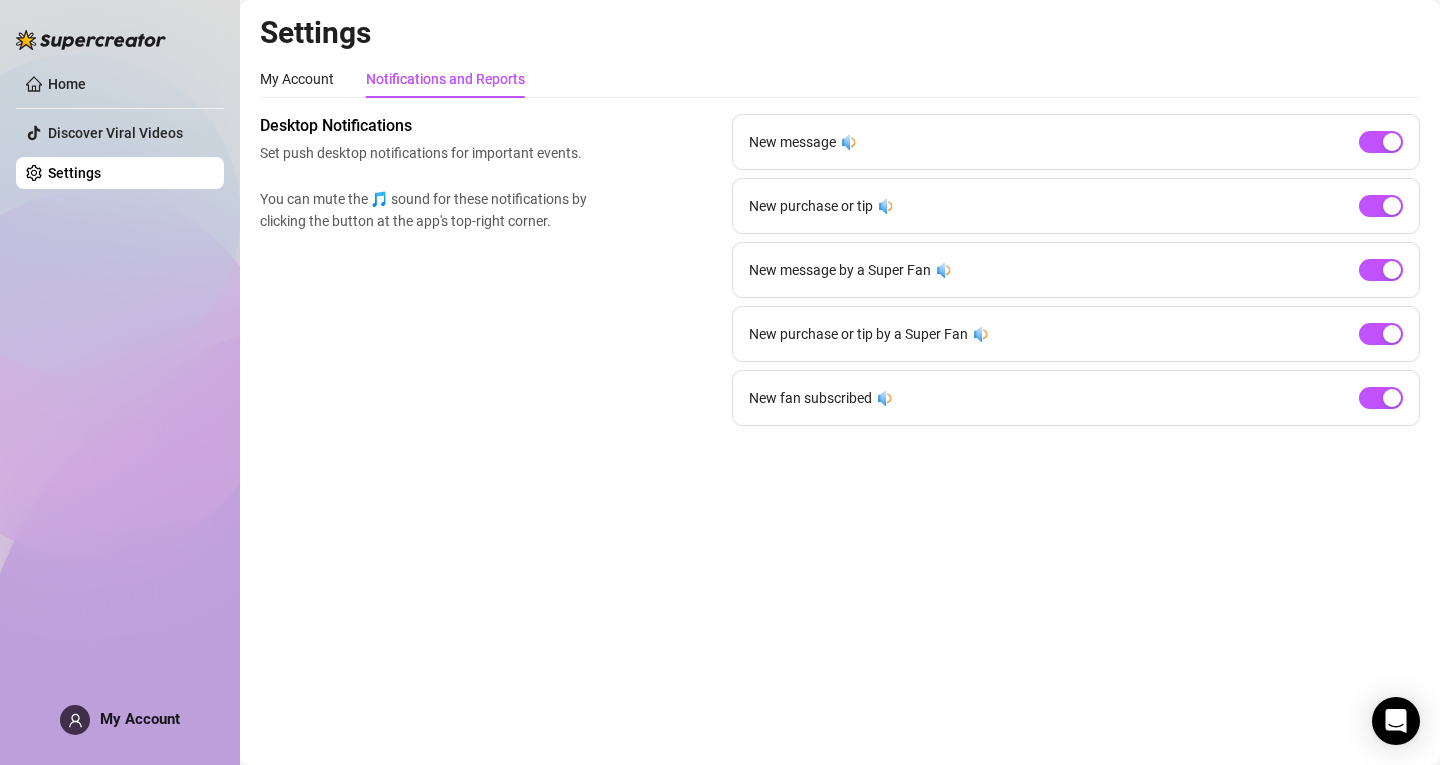 click on "New message 🔉 New purchase or tip 🔉 New message by a Super Fan 🔉 New purchase or tip by a Super Fan 🔉 New fan subscribed 🔉" at bounding box center [1076, 270] 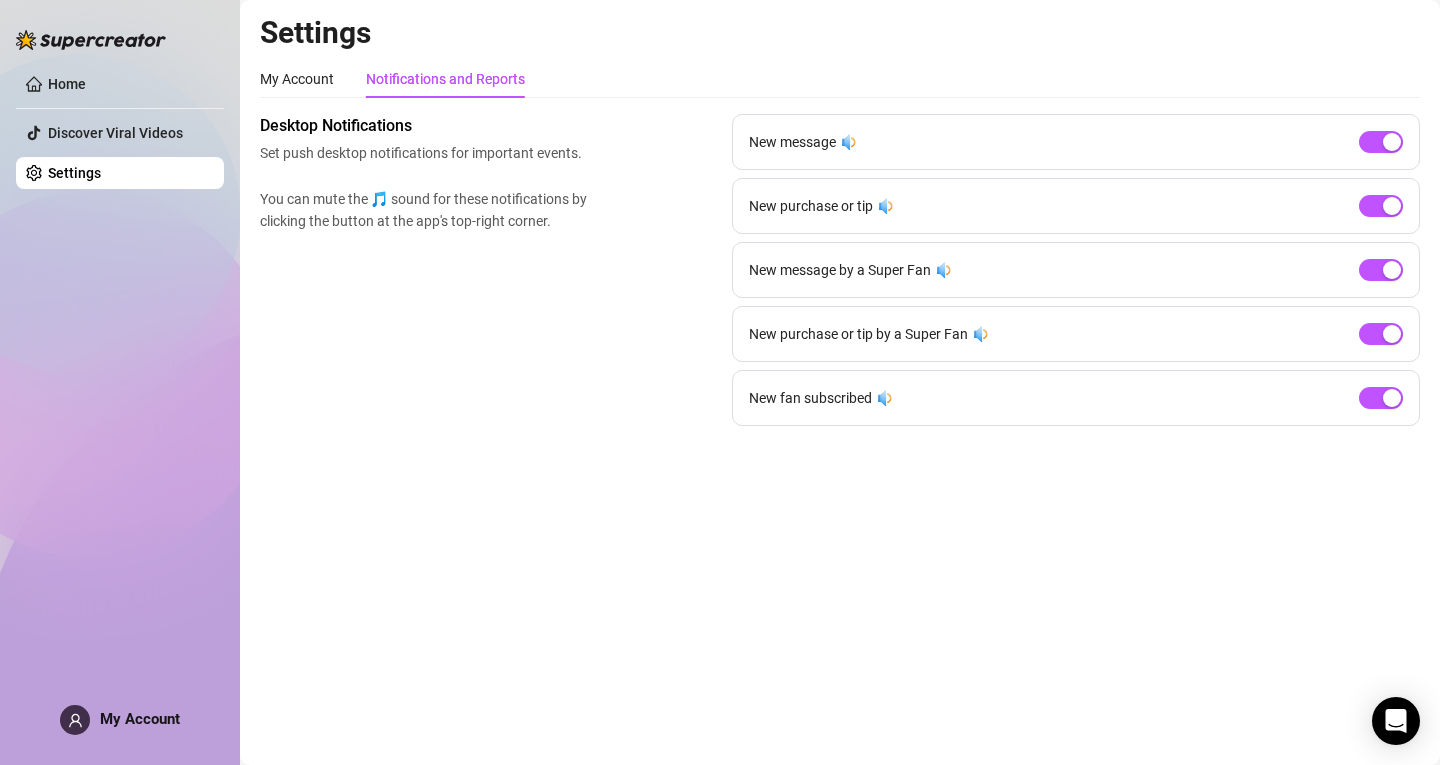 click on "You can mute the 🎵 sound for these notifications by clicking the button at the app's top-right corner." at bounding box center [428, 210] 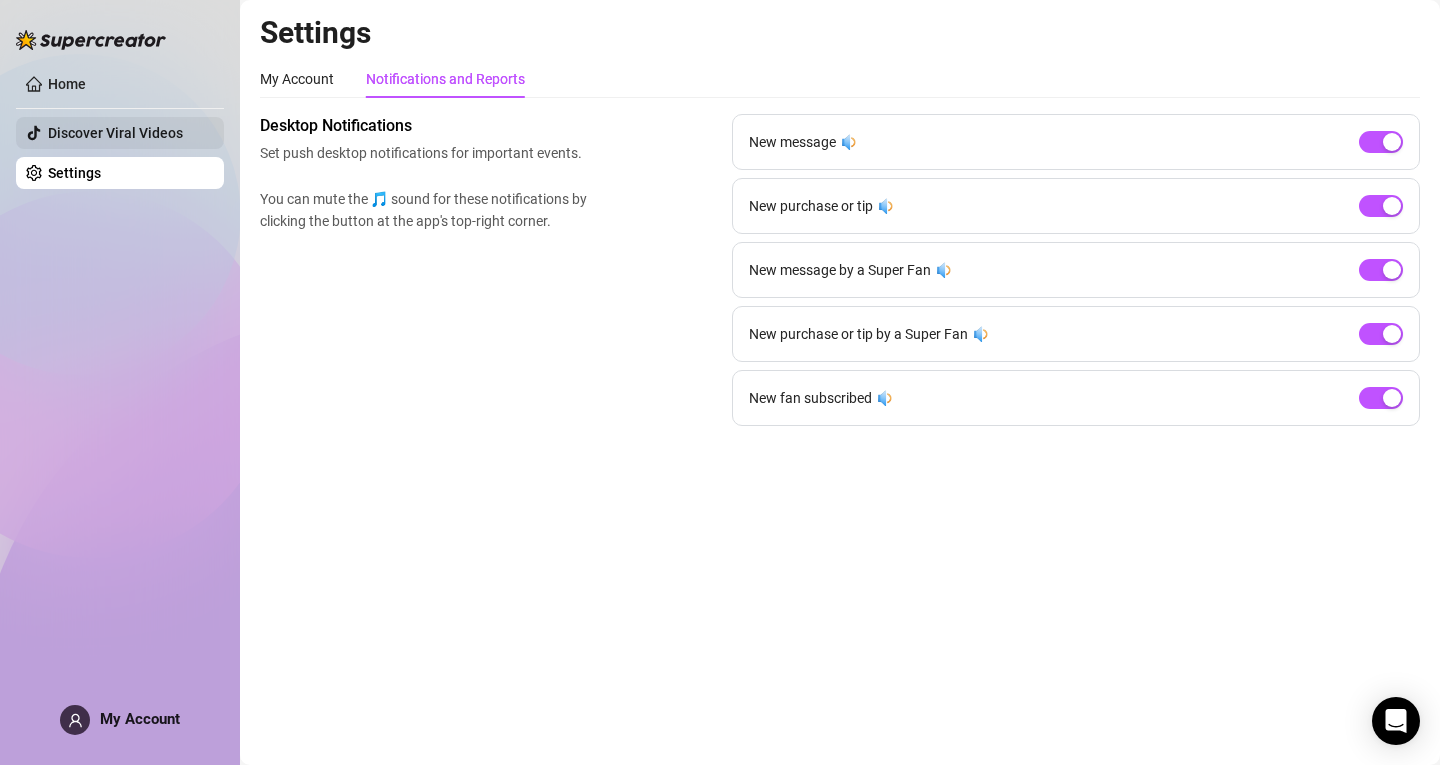 click on "Discover Viral Videos" at bounding box center [115, 133] 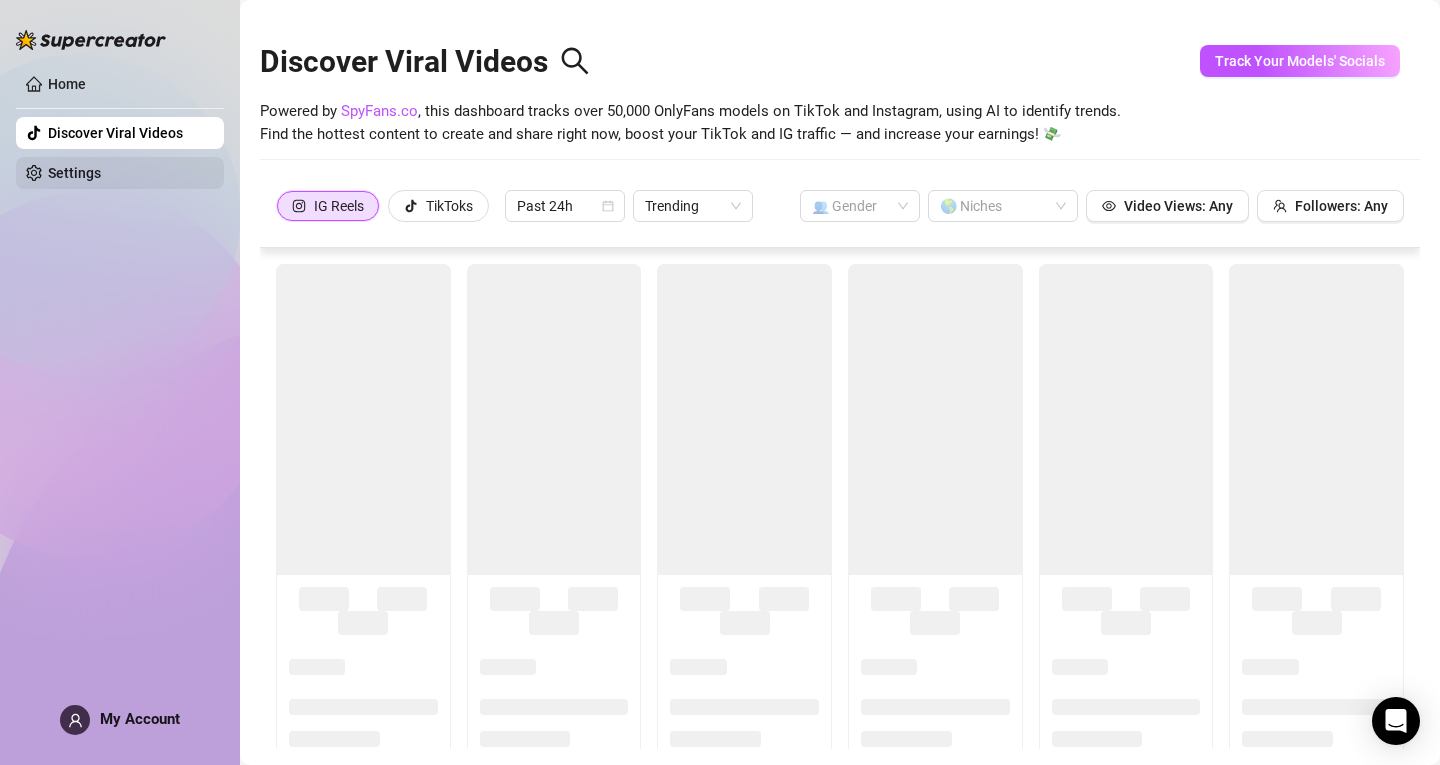 drag, startPoint x: 104, startPoint y: 145, endPoint x: 120, endPoint y: 158, distance: 20.615528 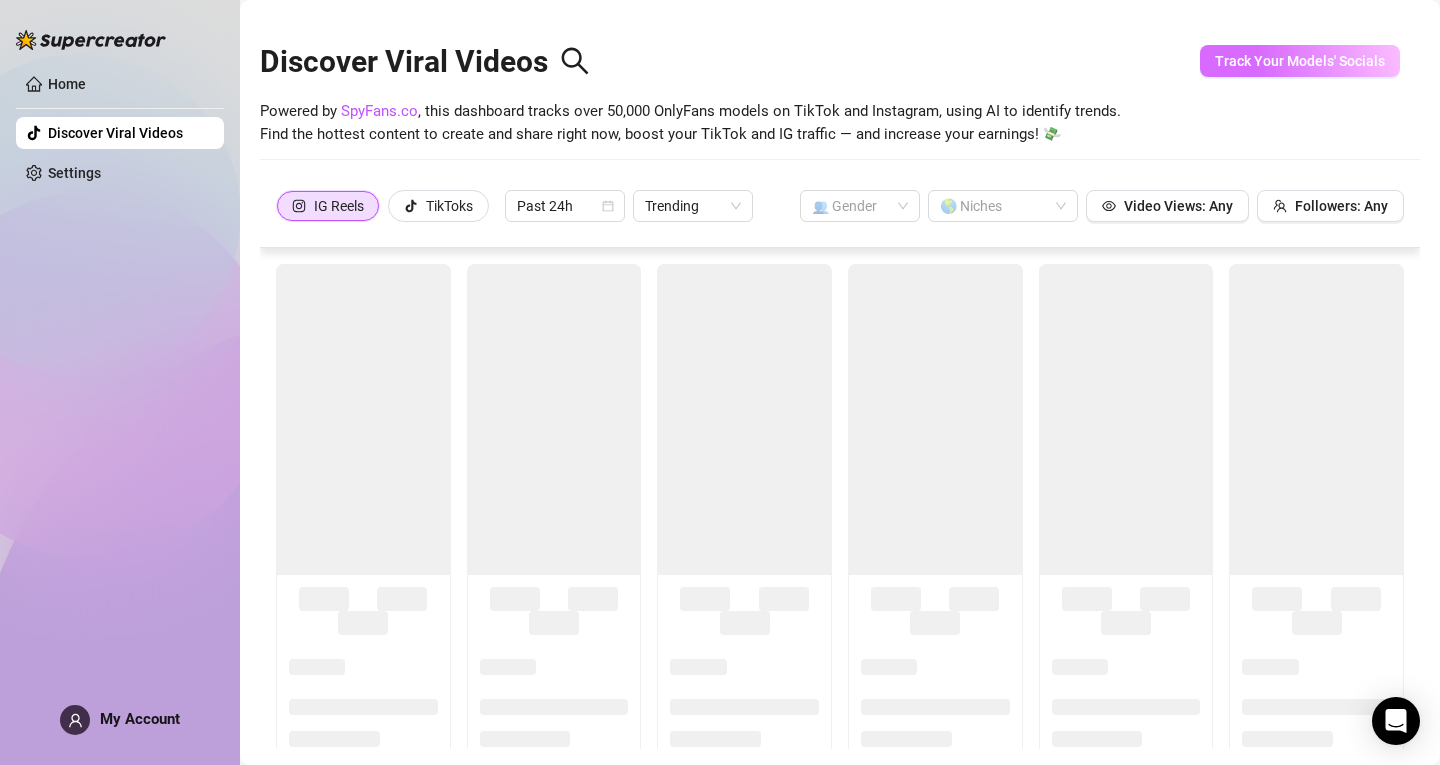 click on "Track Your Models' Socials" at bounding box center (1300, 61) 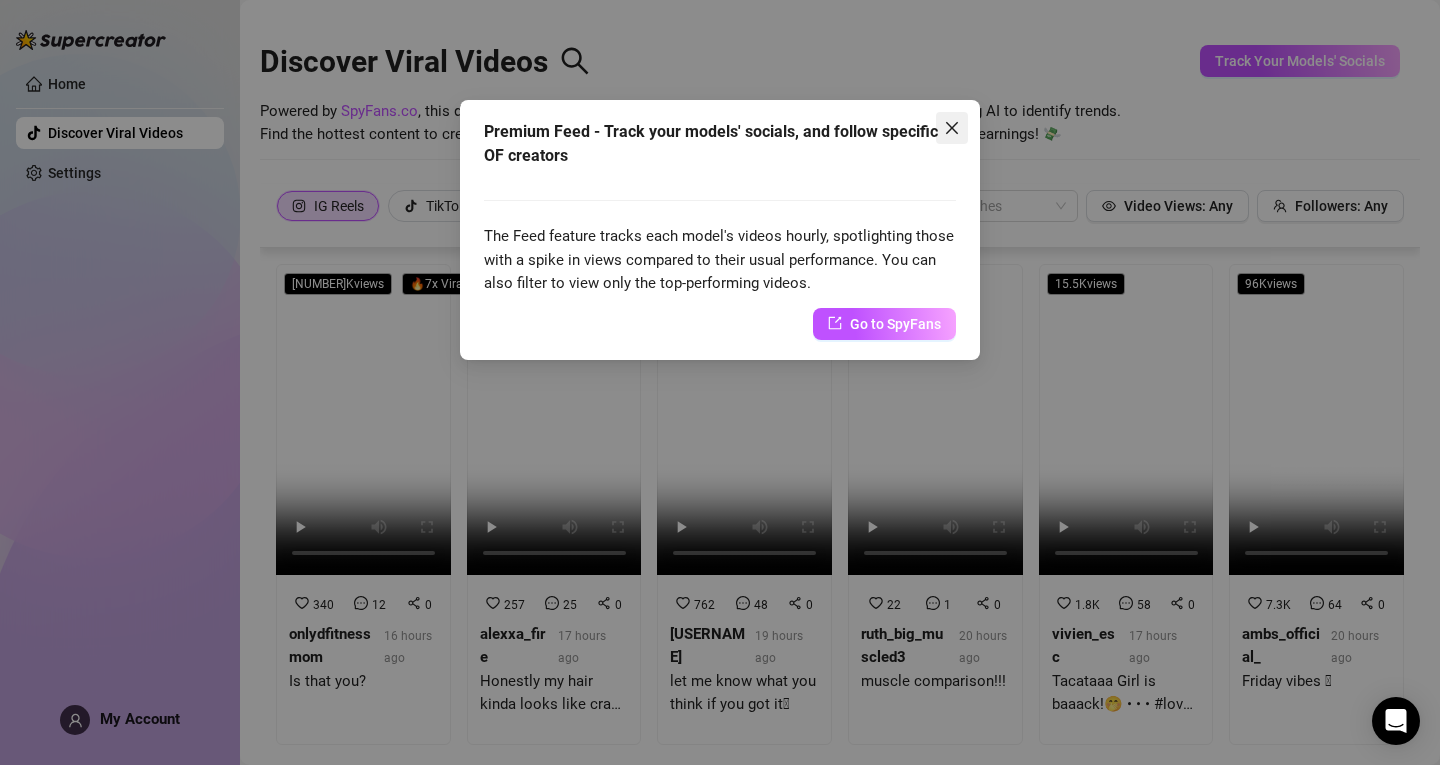 click at bounding box center (952, 128) 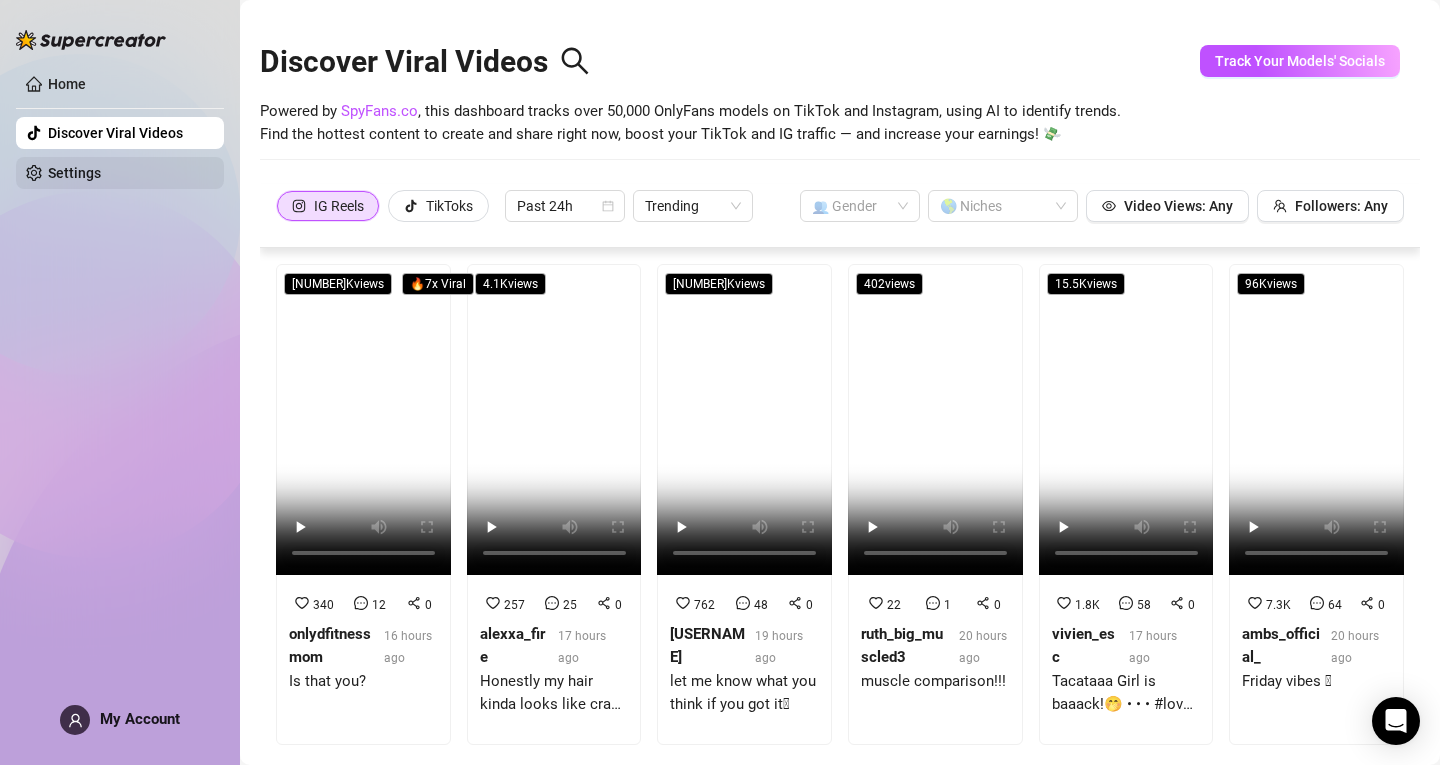 click on "Settings" at bounding box center [74, 173] 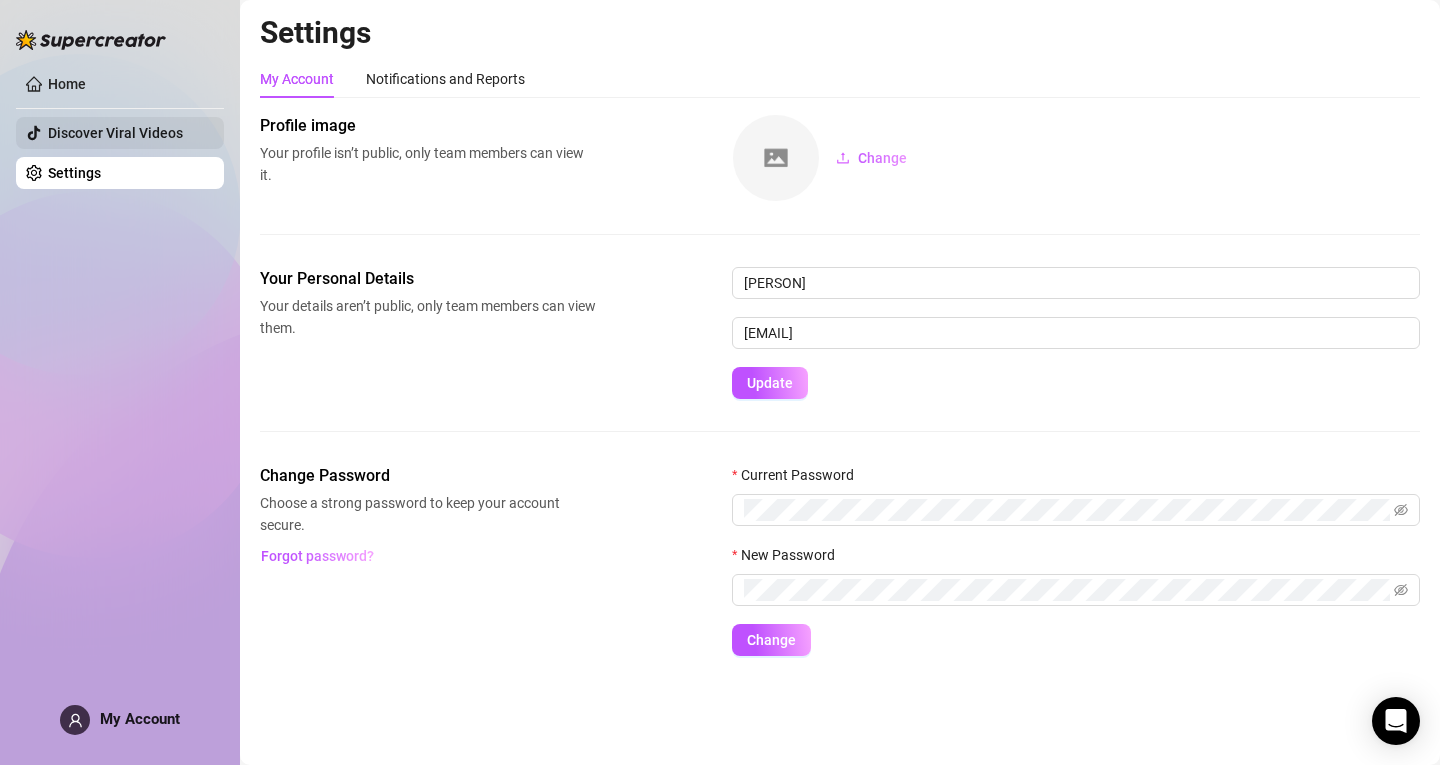 click on "Discover Viral Videos" at bounding box center [115, 133] 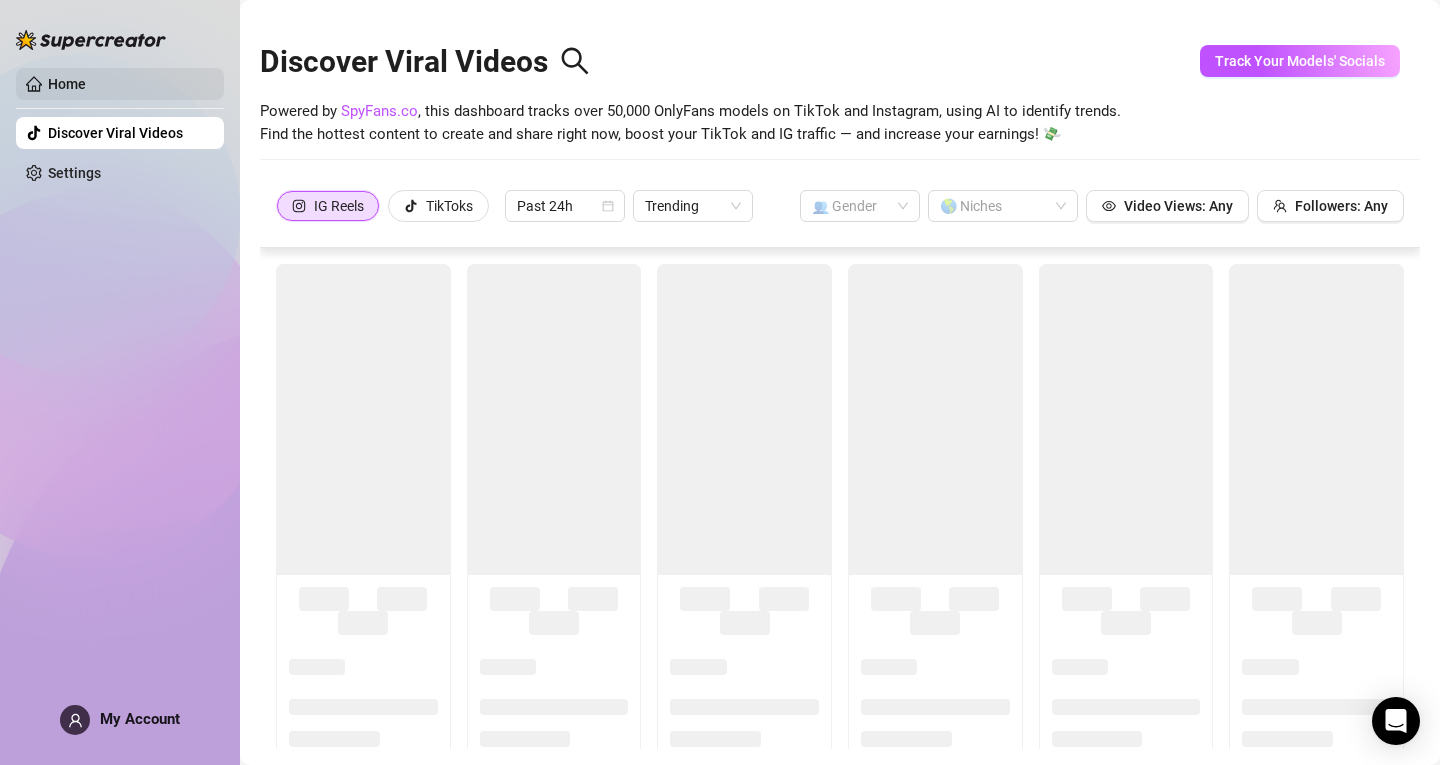 click on "Home" at bounding box center (67, 84) 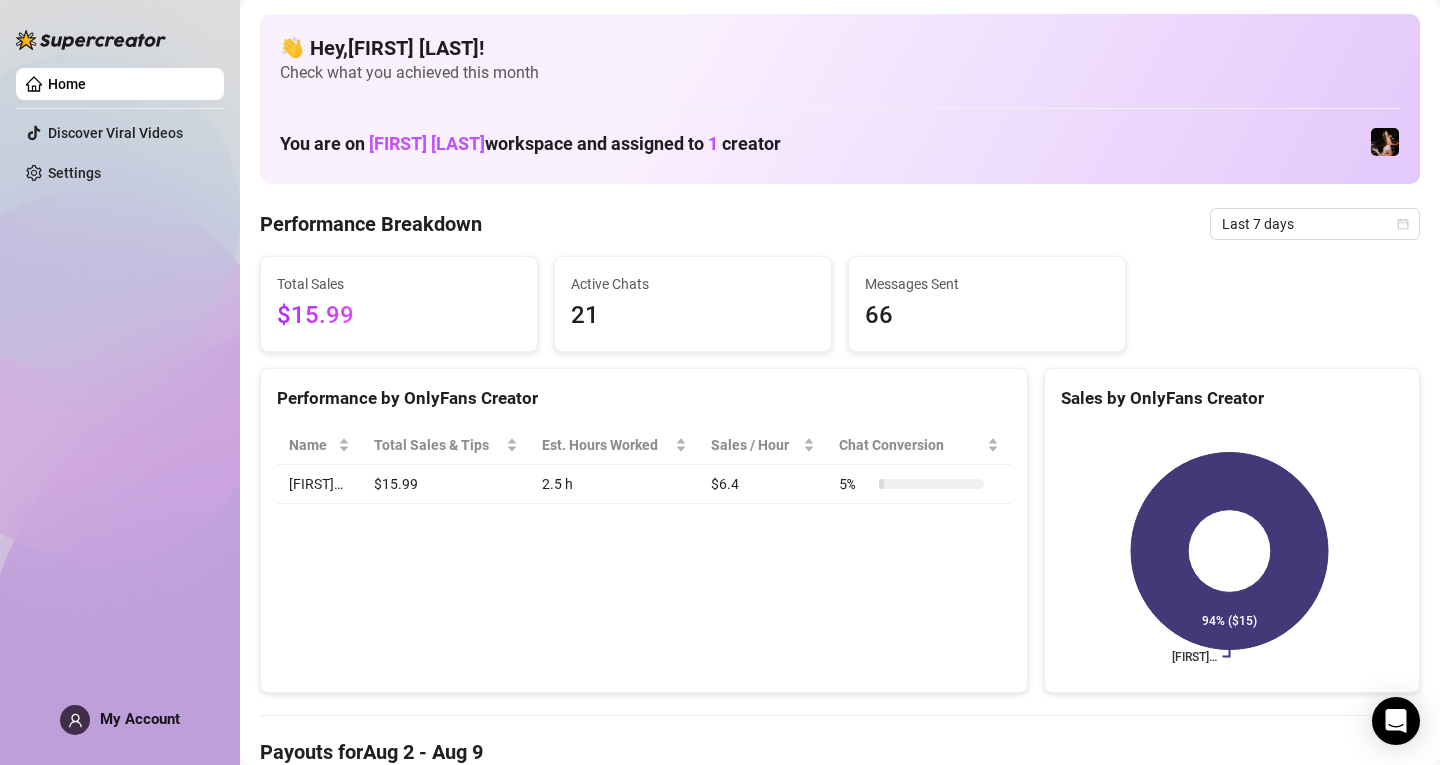 click on "You are on [FIRST] [LAST] workspace and assigned to 1 creator" at bounding box center (840, 142) 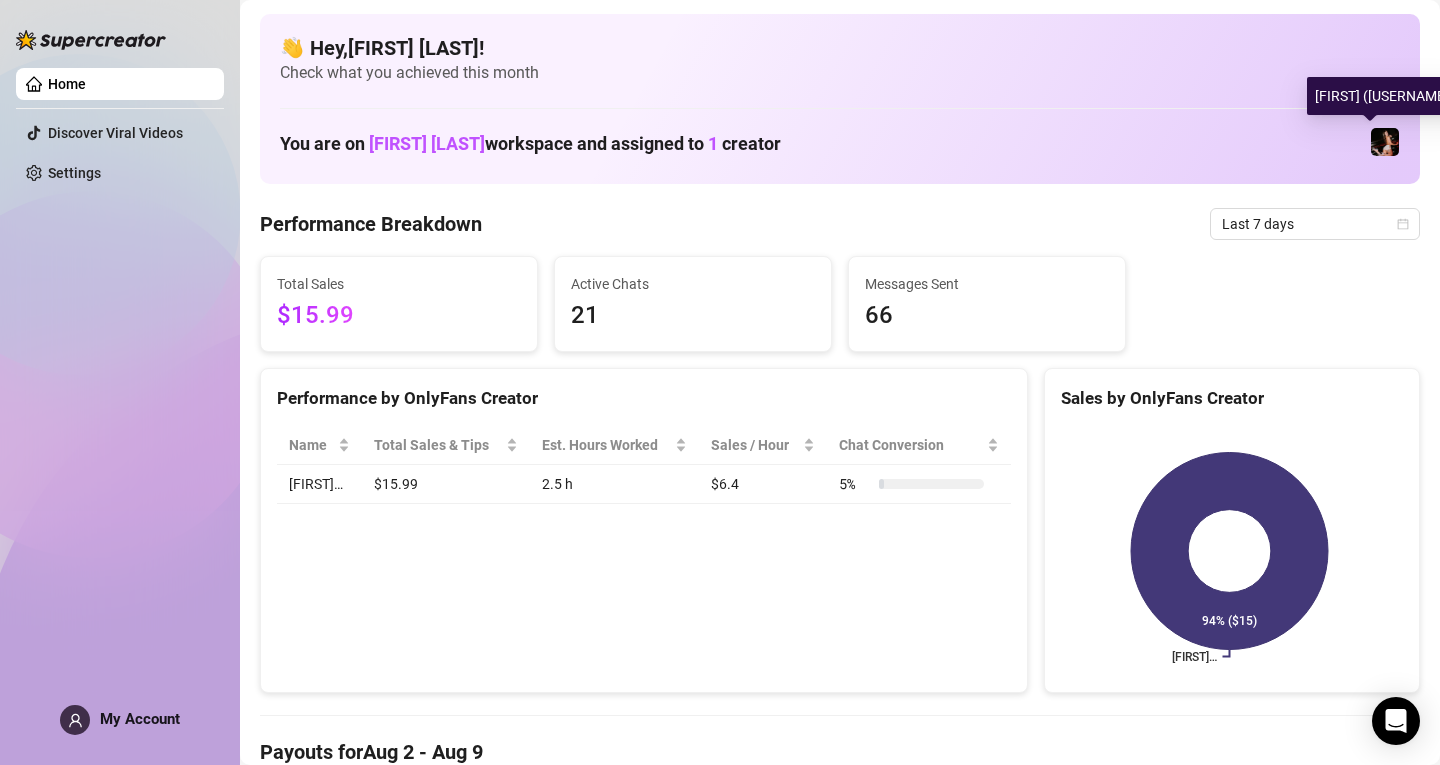 click at bounding box center (1385, 142) 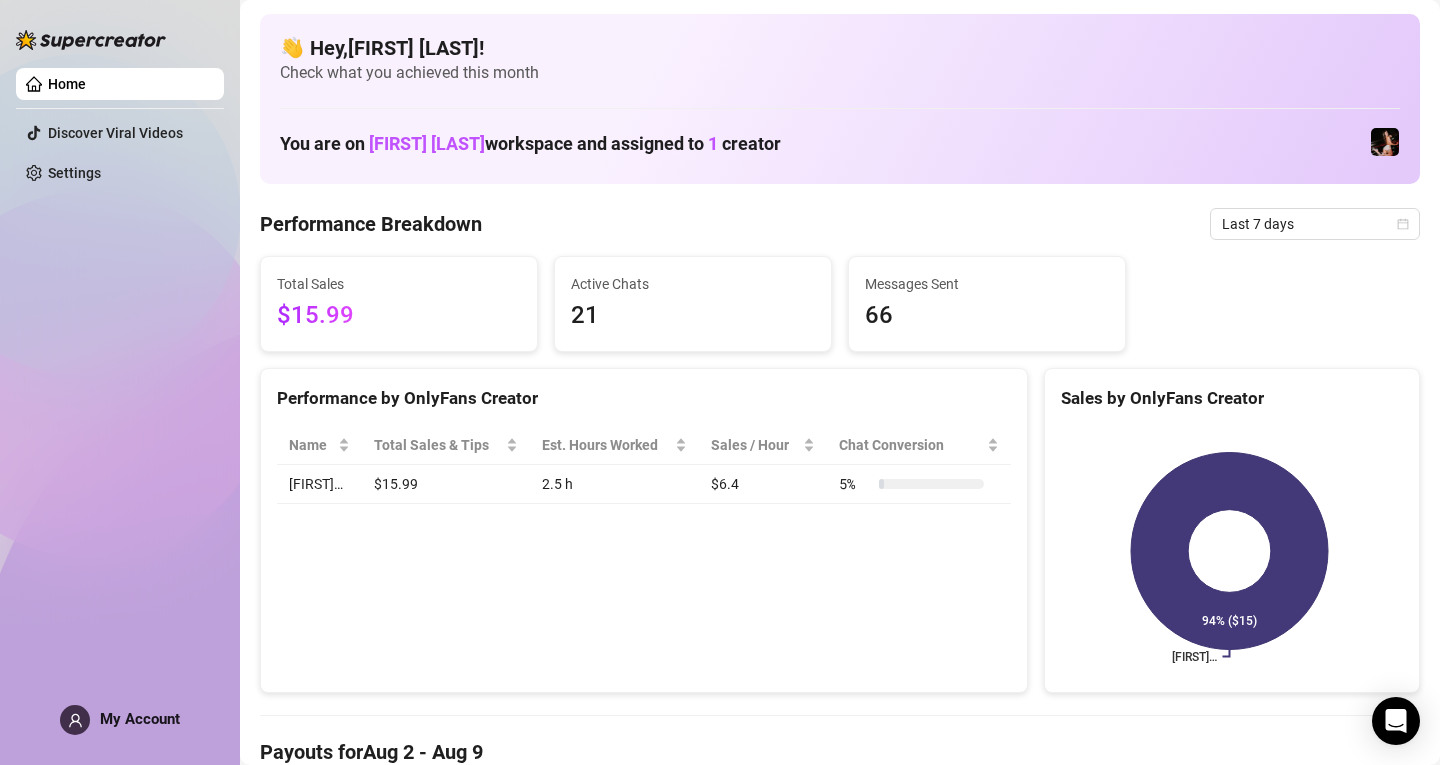 click on "Check what you achieved this month" at bounding box center (840, 73) 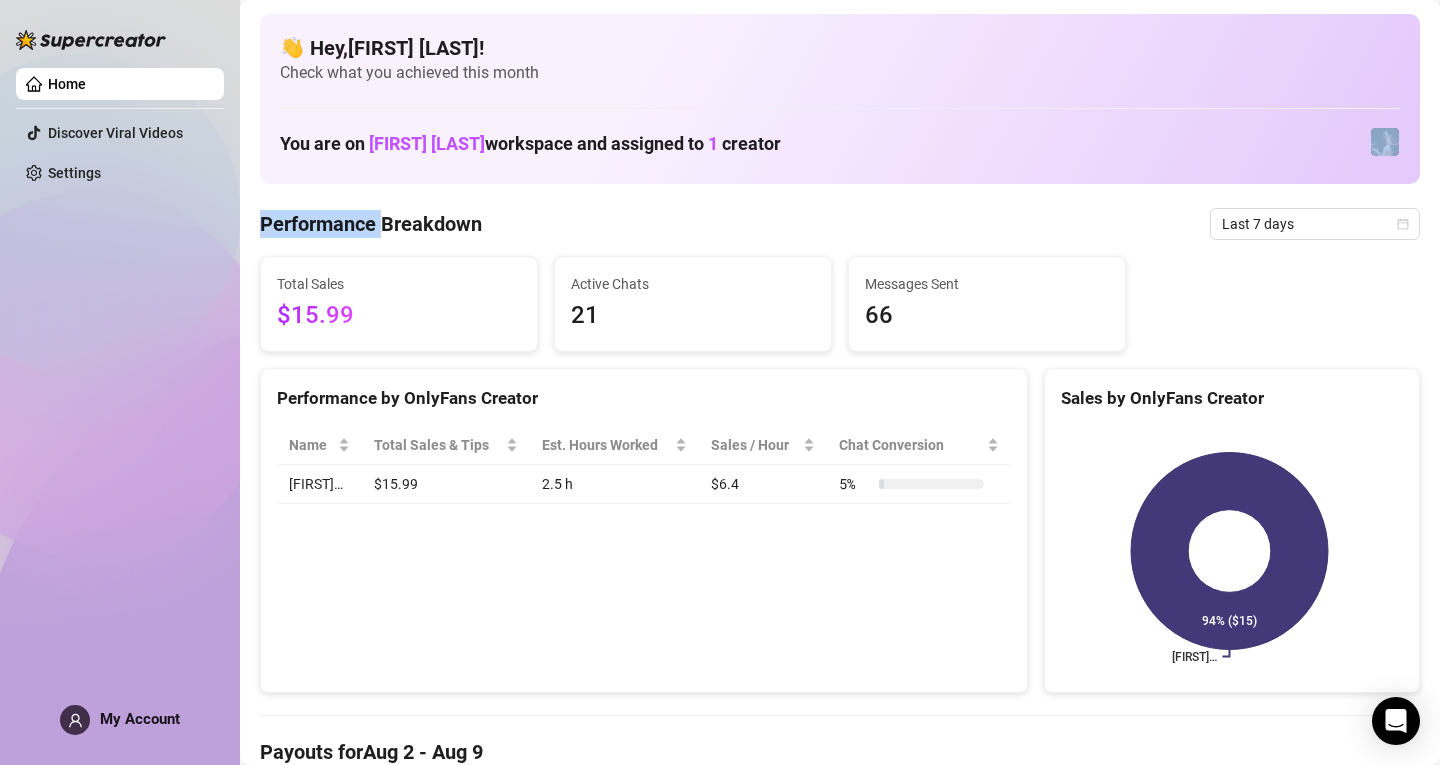 click on "You are on [FIRST] [LAST] workspace and assigned to 1 creator" at bounding box center [840, 142] 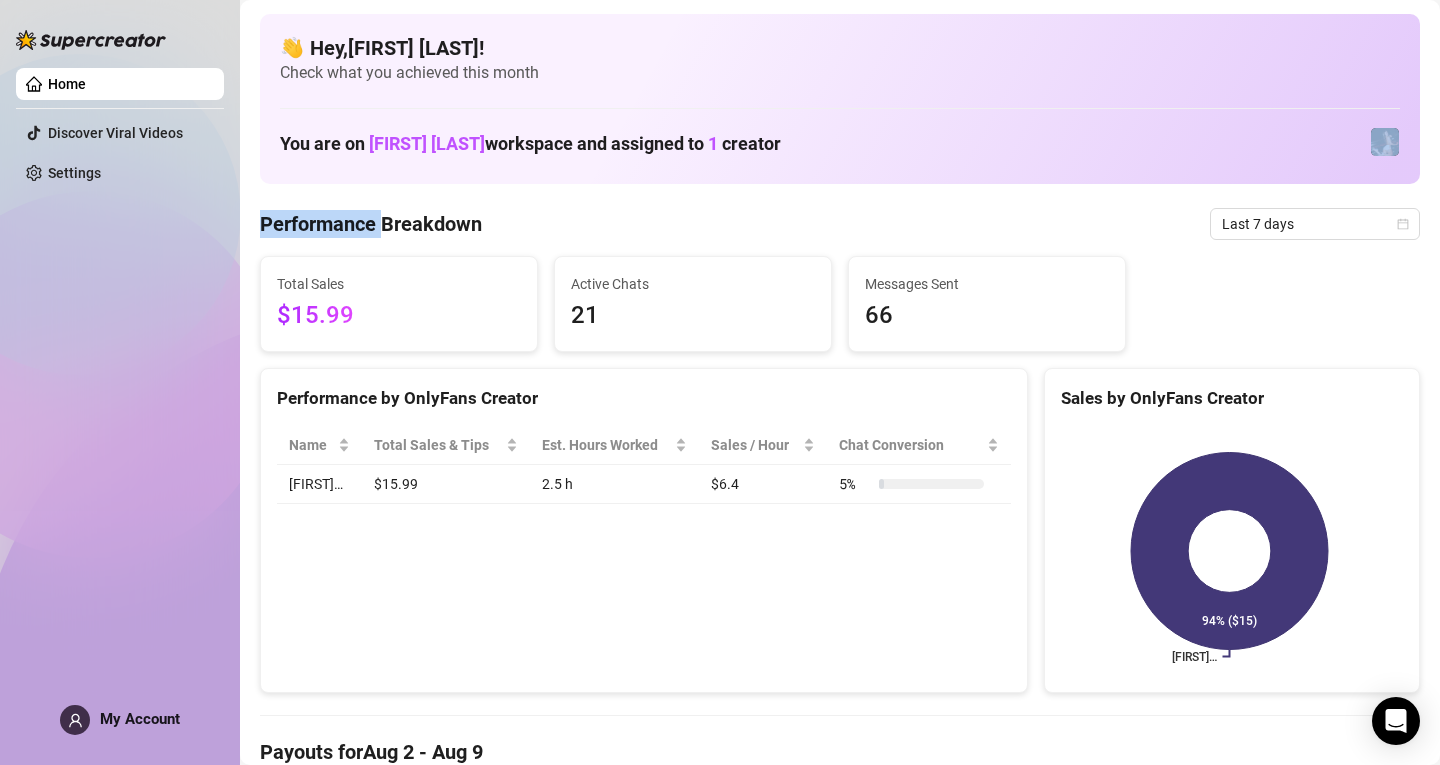 scroll, scrollTop: 300, scrollLeft: 0, axis: vertical 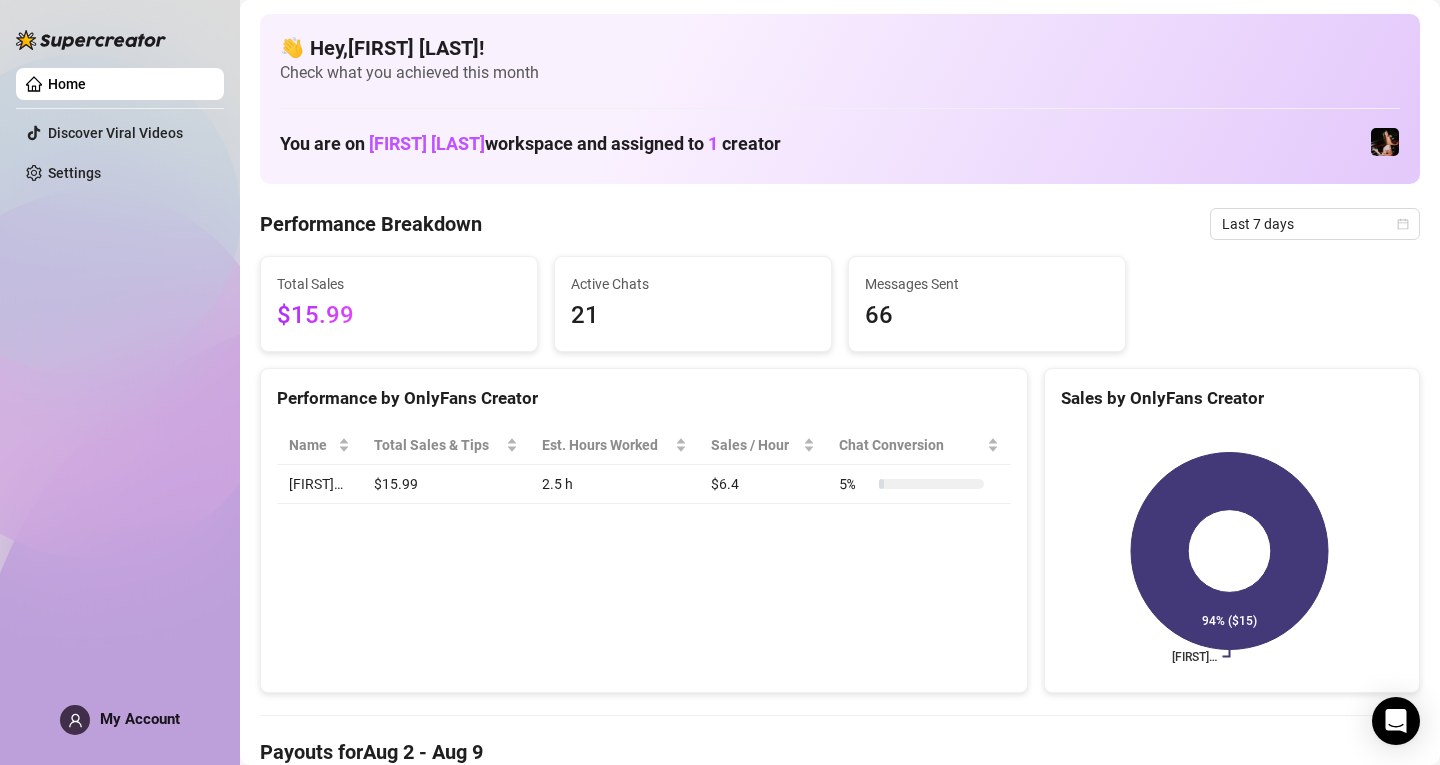 click on "My Account" at bounding box center (140, 719) 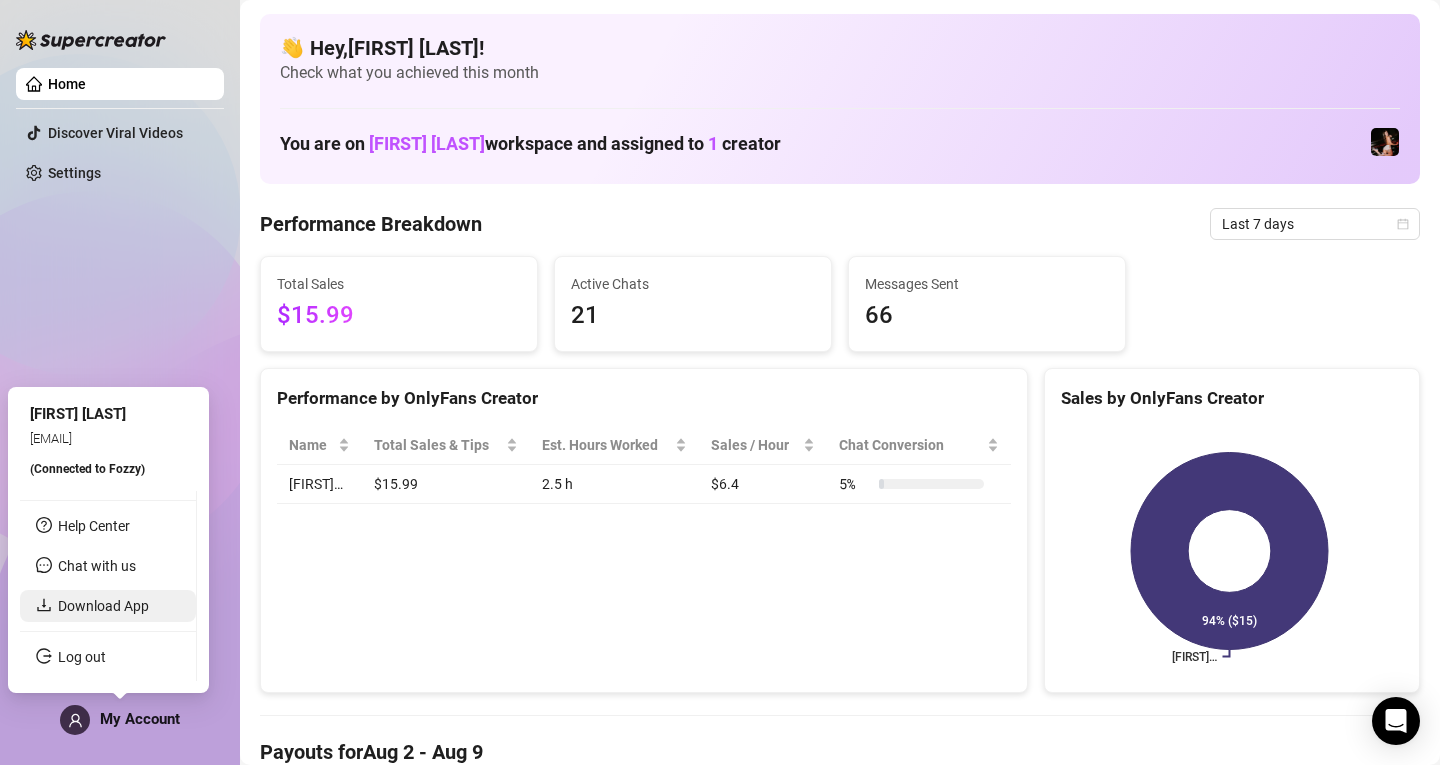 click on "Download App" at bounding box center [103, 606] 